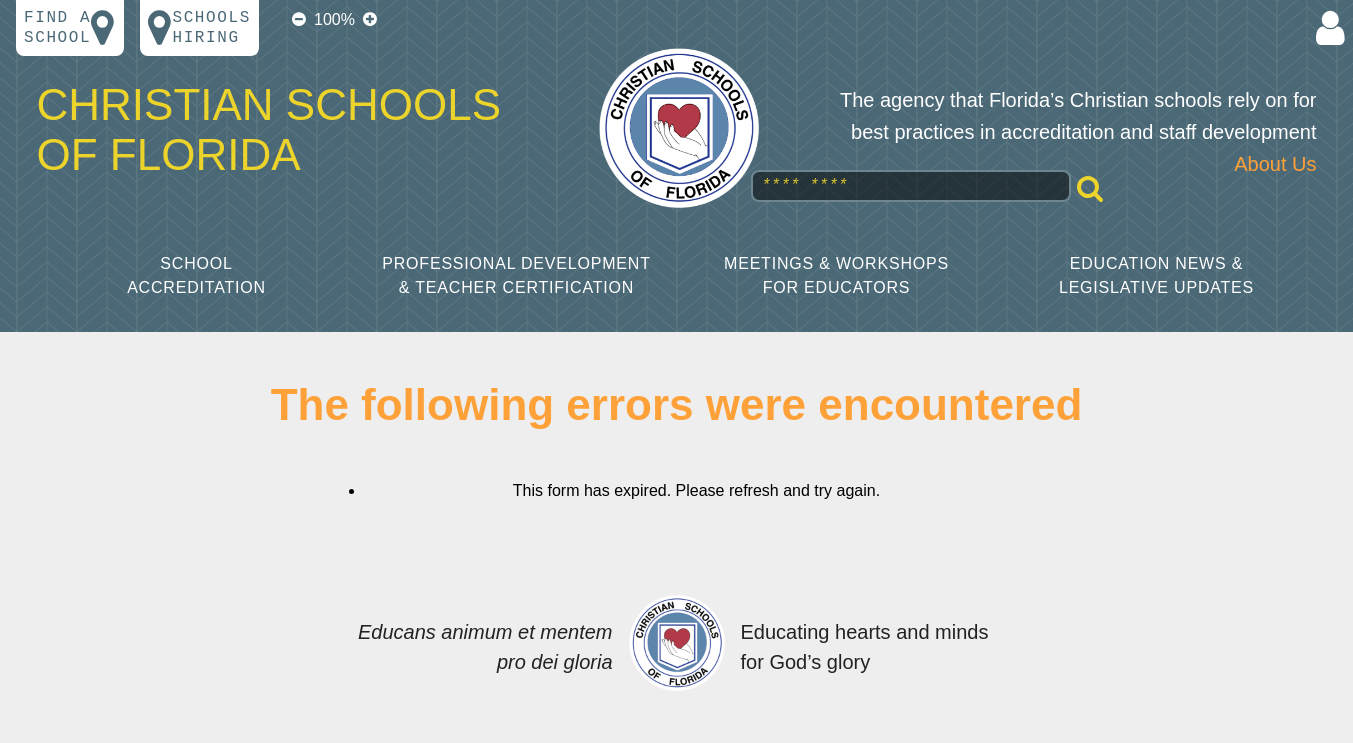scroll, scrollTop: 0, scrollLeft: 0, axis: both 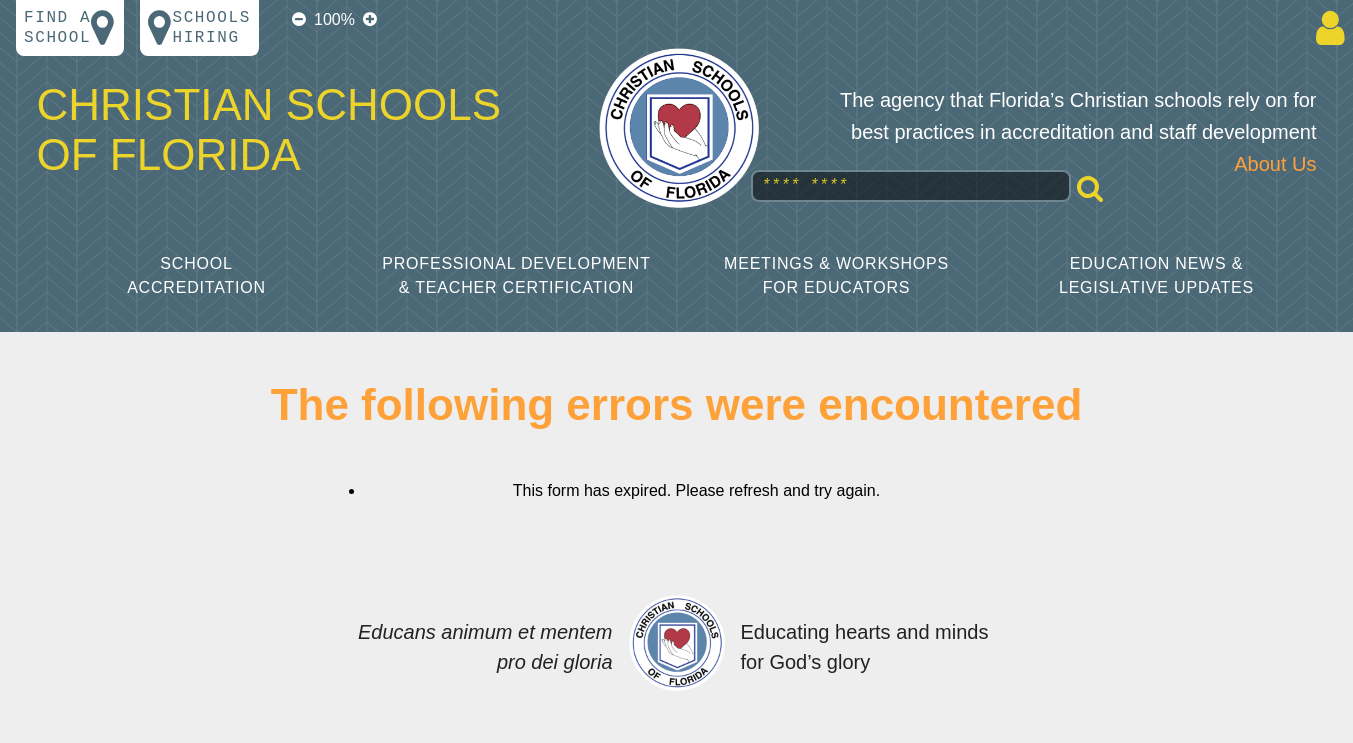 click at bounding box center [1326, 28] 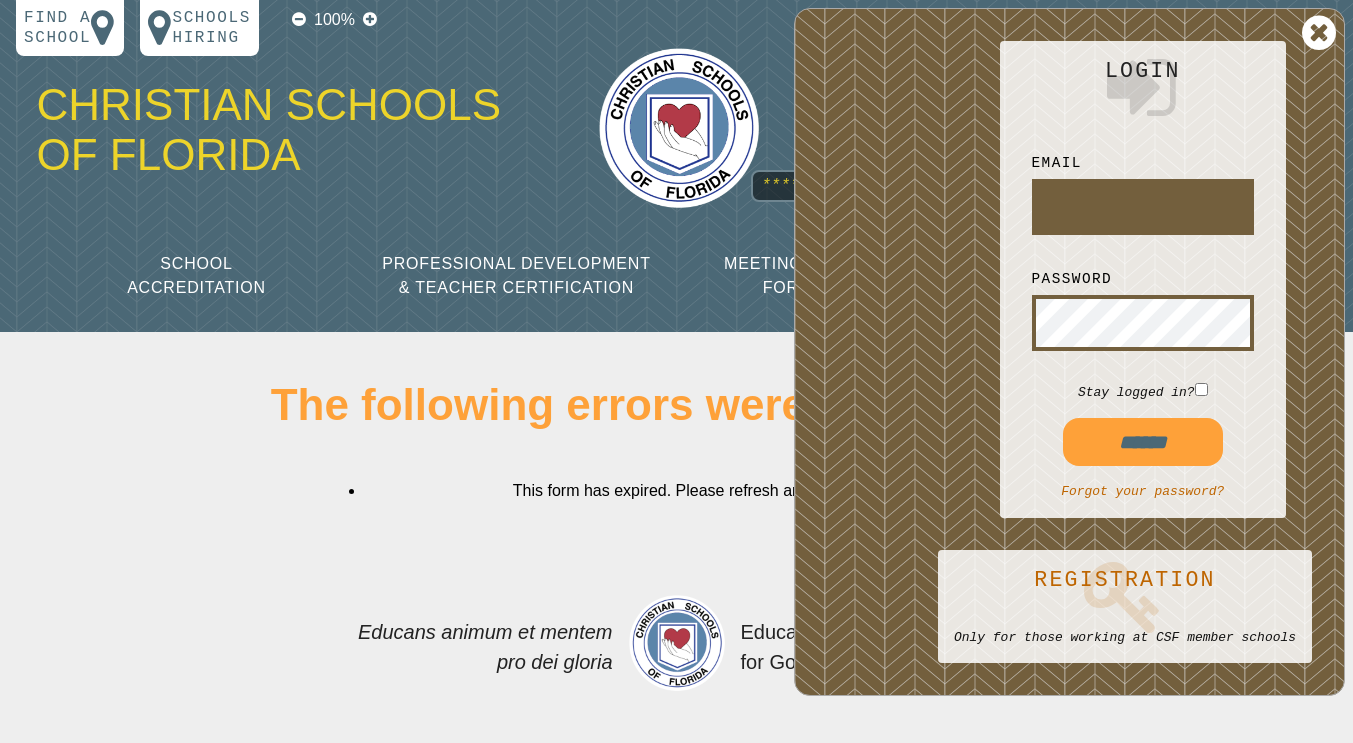 click at bounding box center [1319, 33] 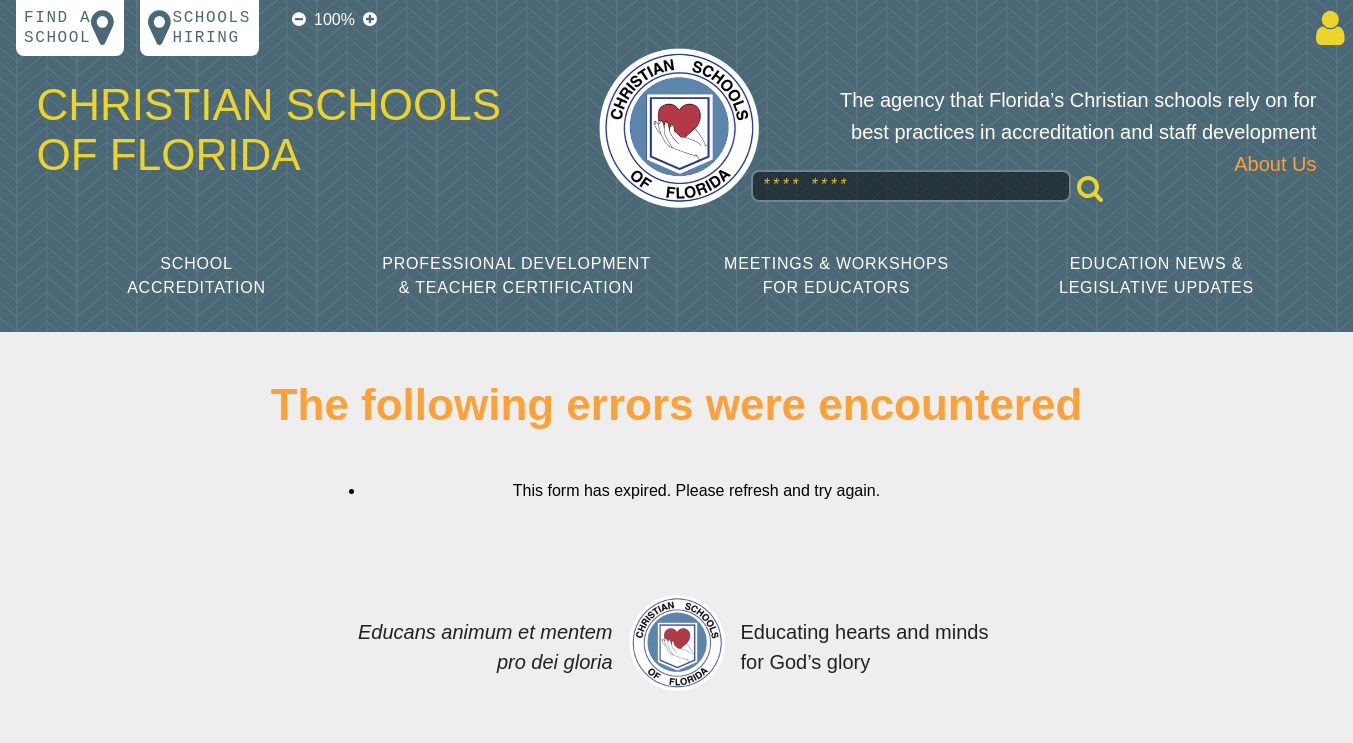 click at bounding box center (1326, 28) 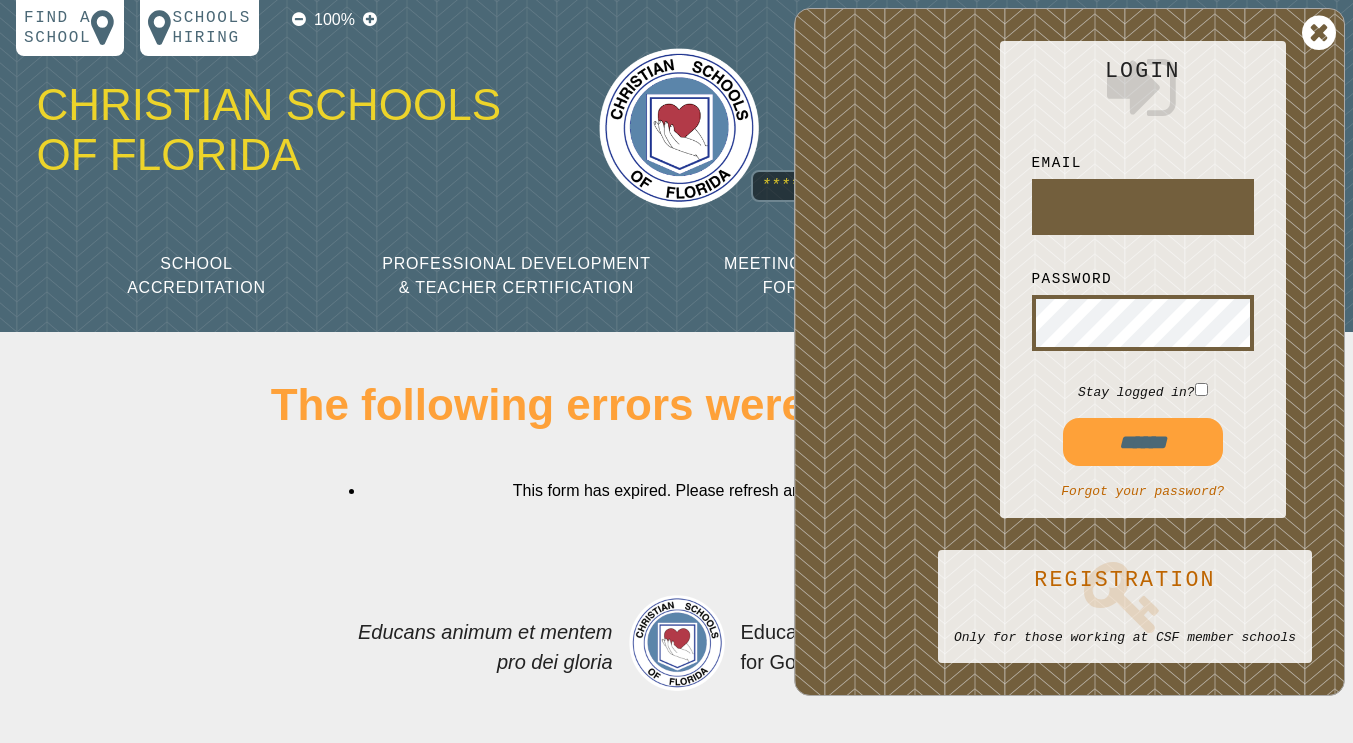 click at bounding box center [1143, 207] 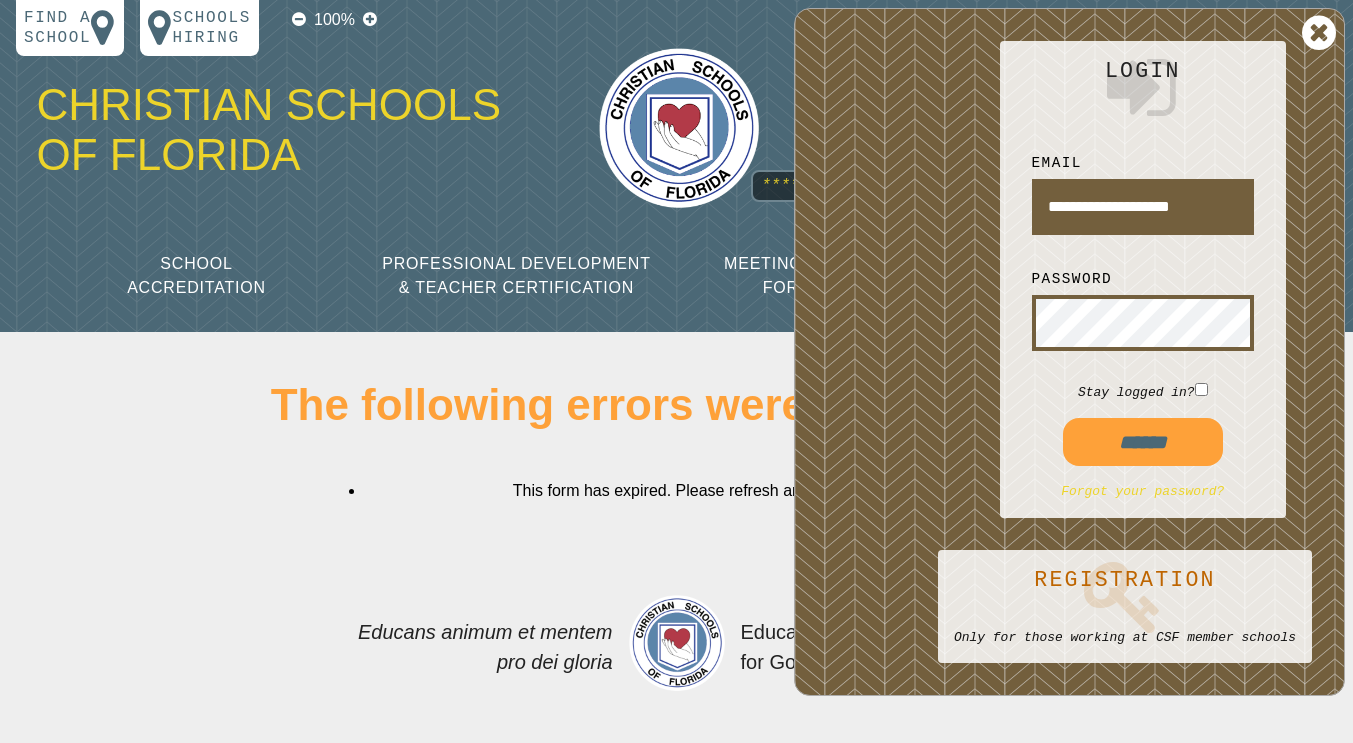 click on "Forgot your password?" at bounding box center [1142, 491] 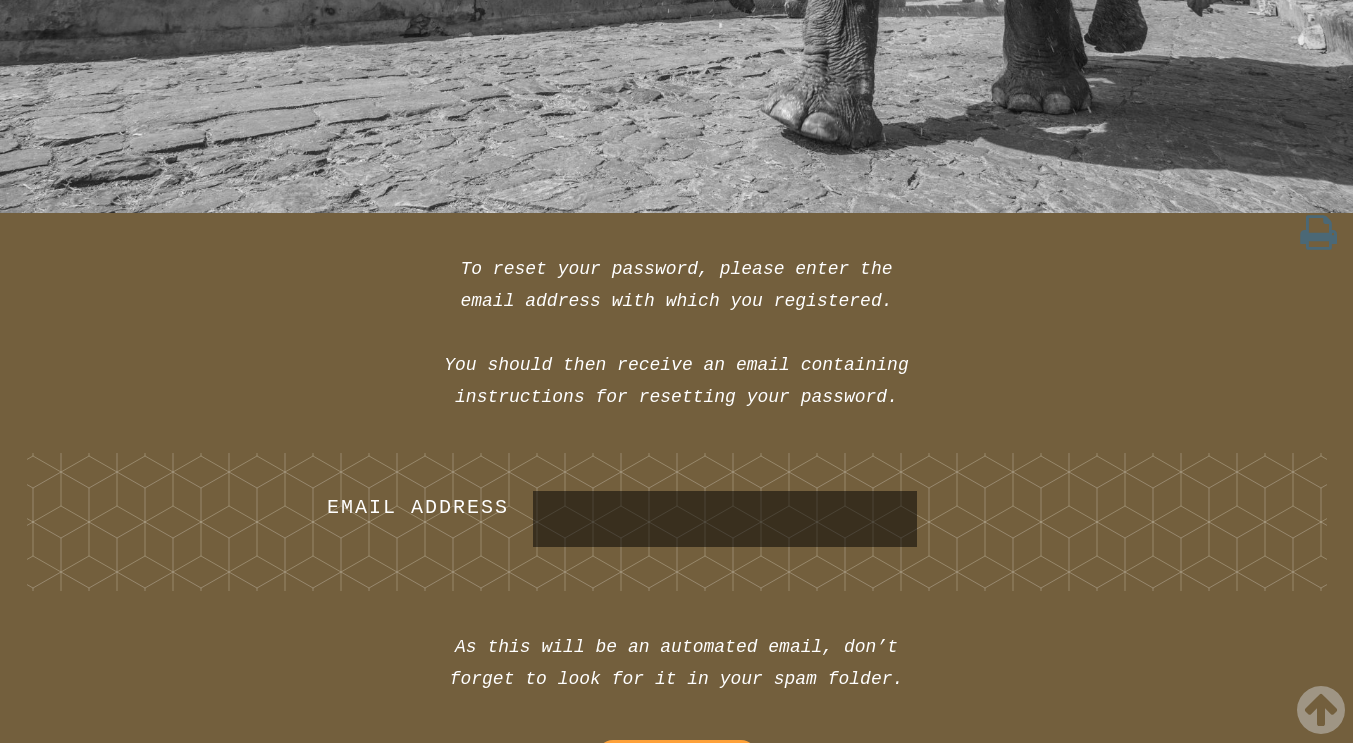 scroll, scrollTop: 935, scrollLeft: 0, axis: vertical 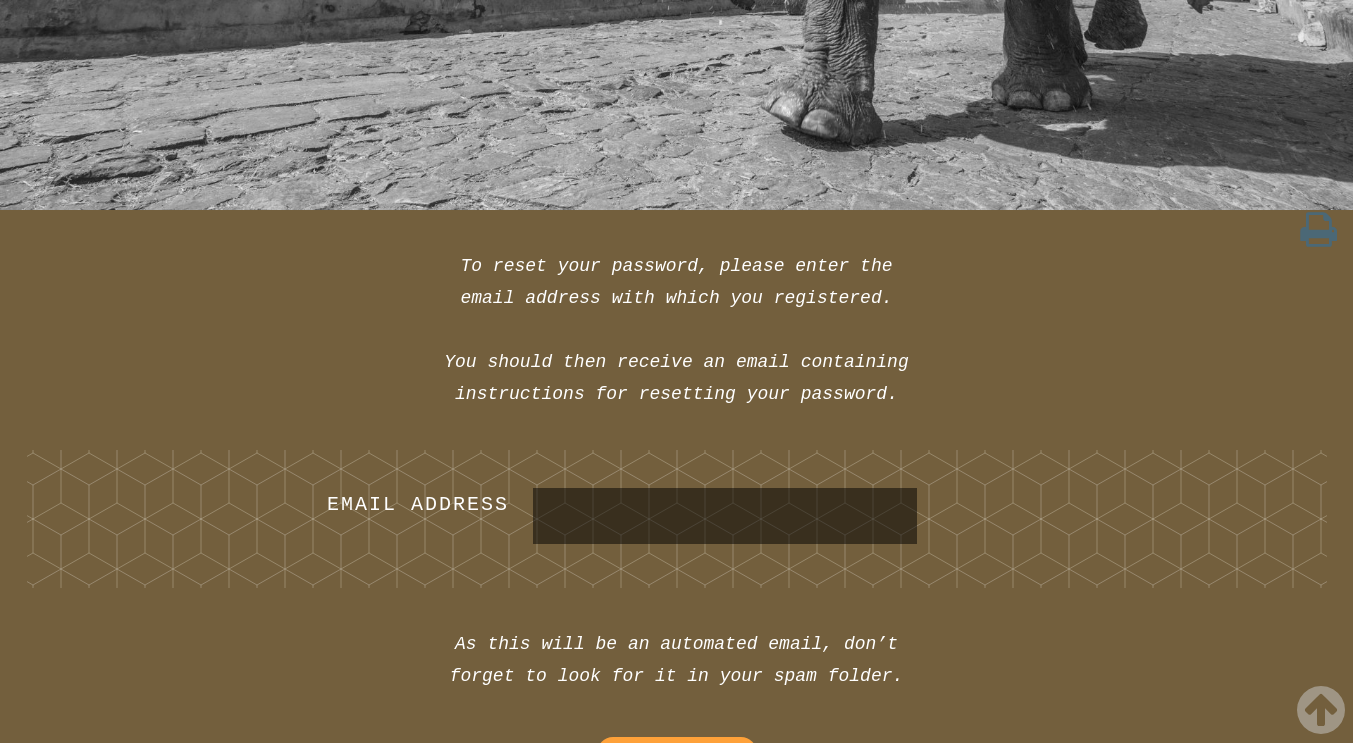 click on "Email Address" at bounding box center (725, 516) 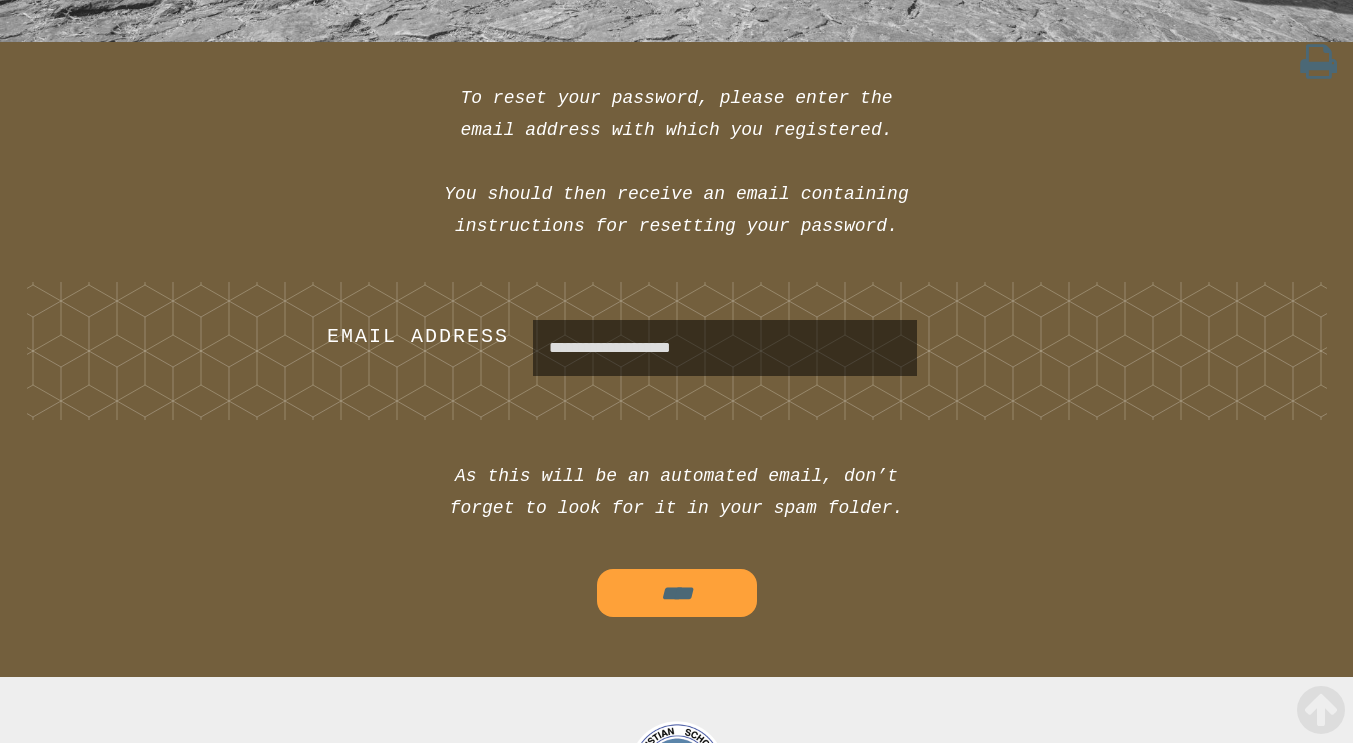 scroll, scrollTop: 1106, scrollLeft: 0, axis: vertical 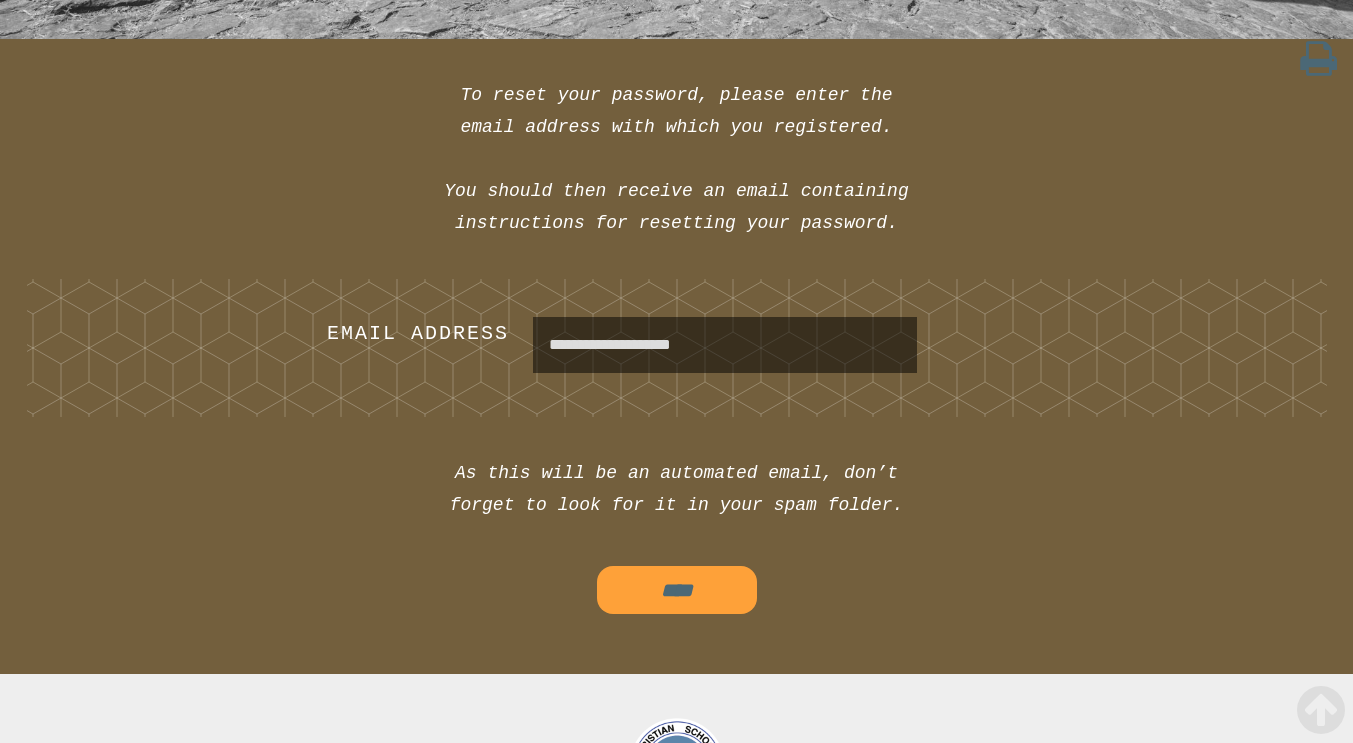 click on "****" at bounding box center (677, 590) 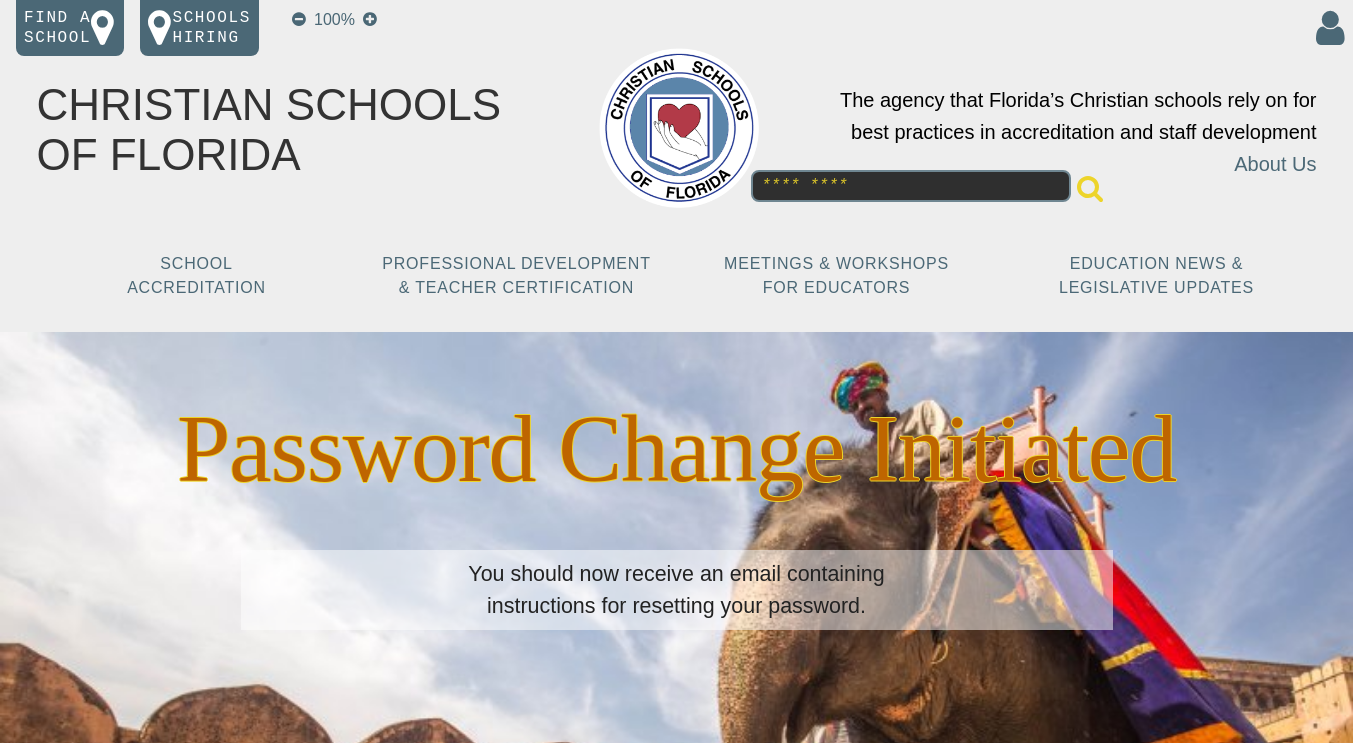 scroll, scrollTop: 0, scrollLeft: 0, axis: both 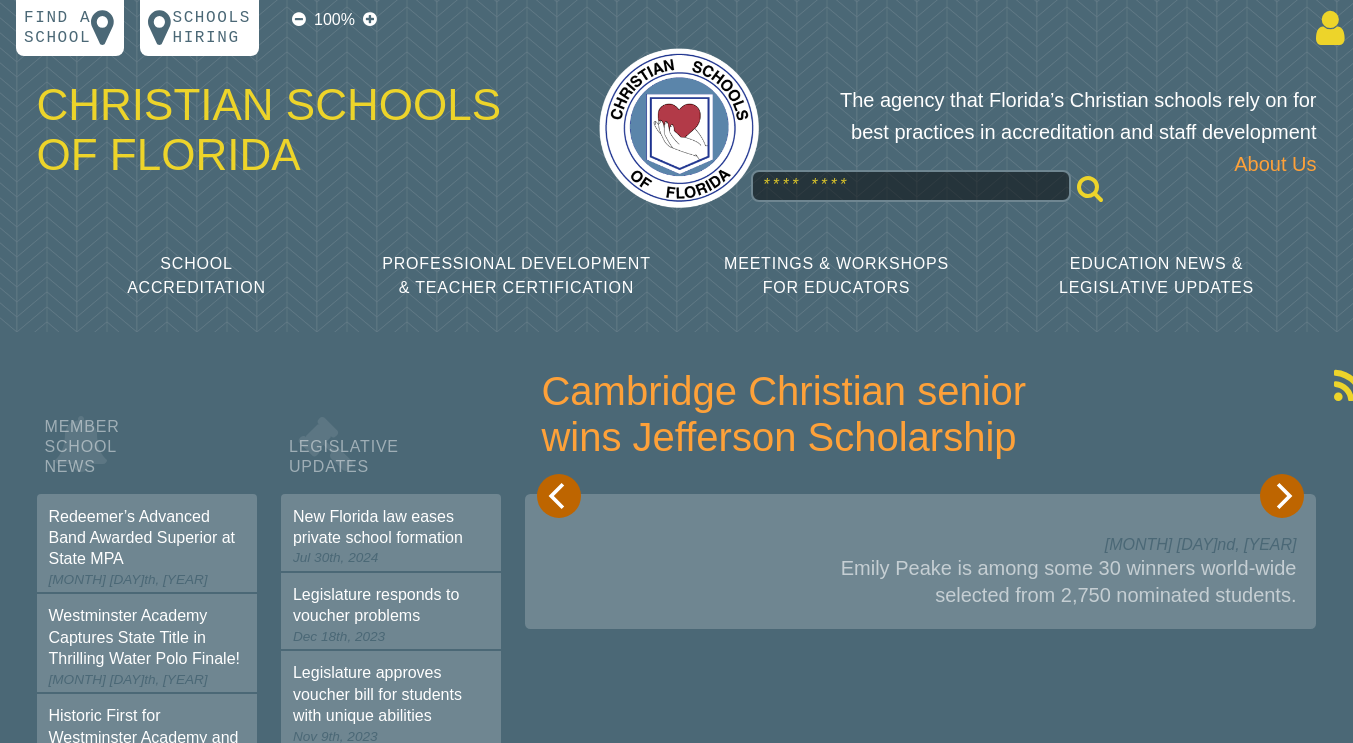 click at bounding box center [1326, 28] 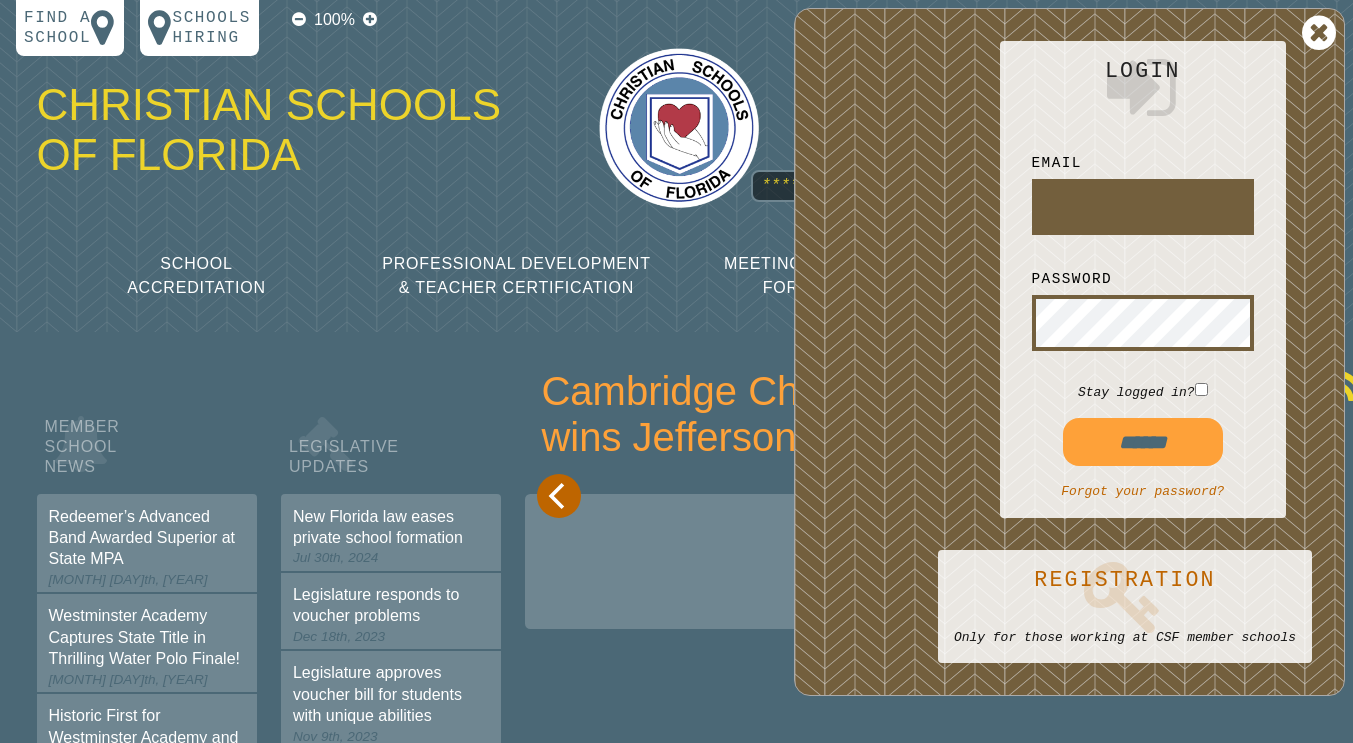 click at bounding box center [1143, 207] 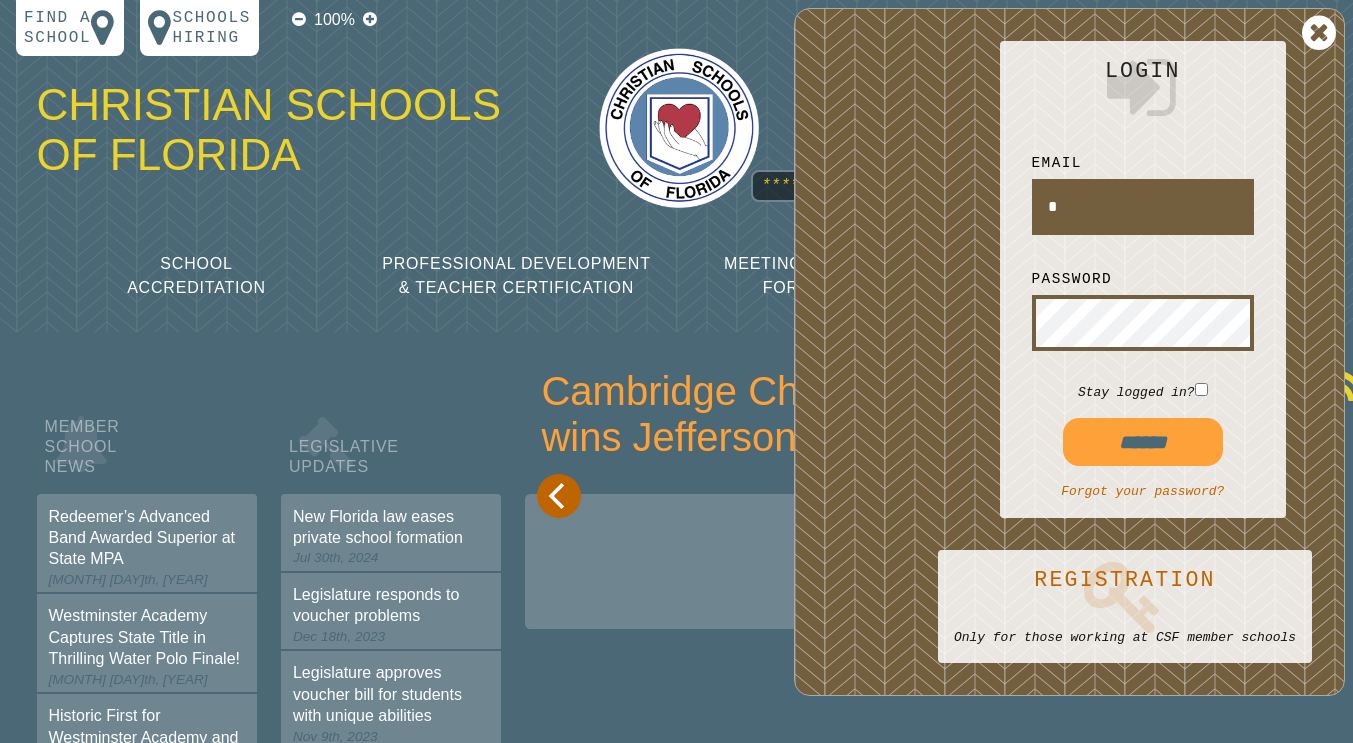 type on "**********" 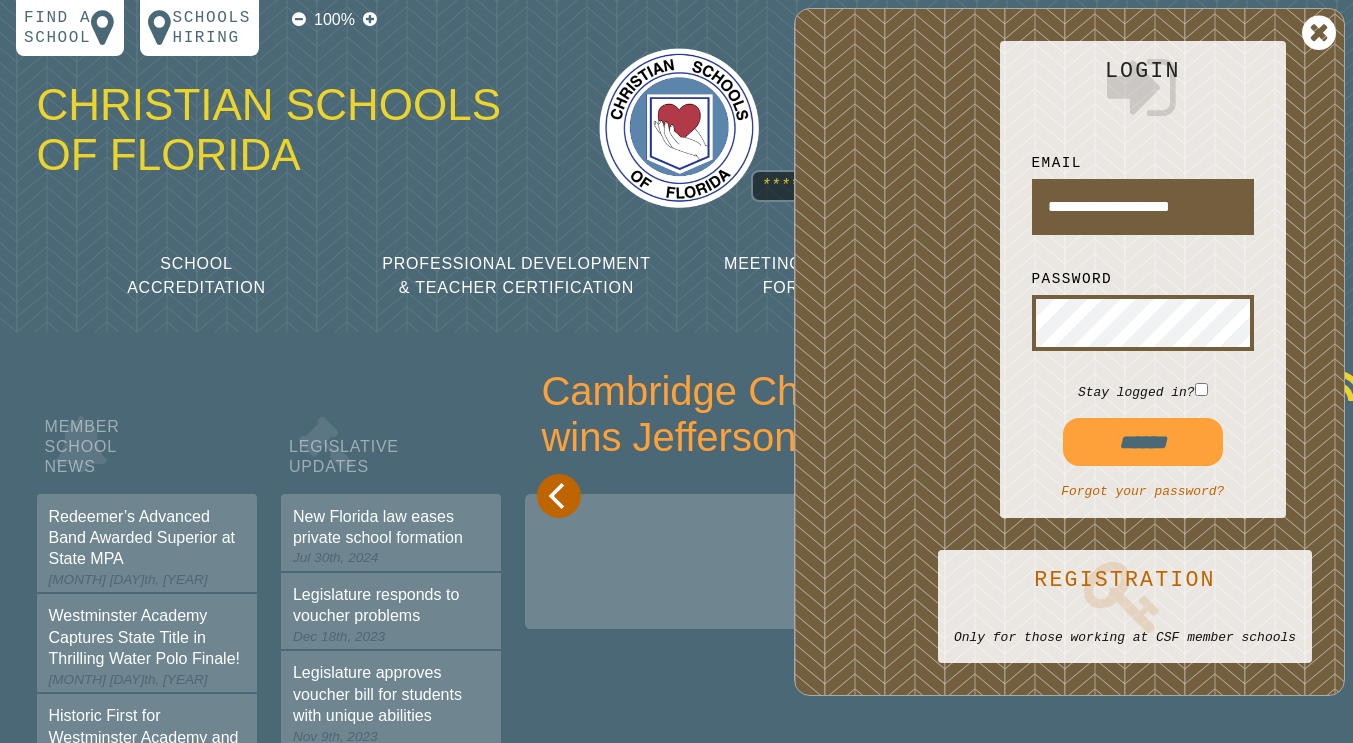 click on "******" at bounding box center (1143, 442) 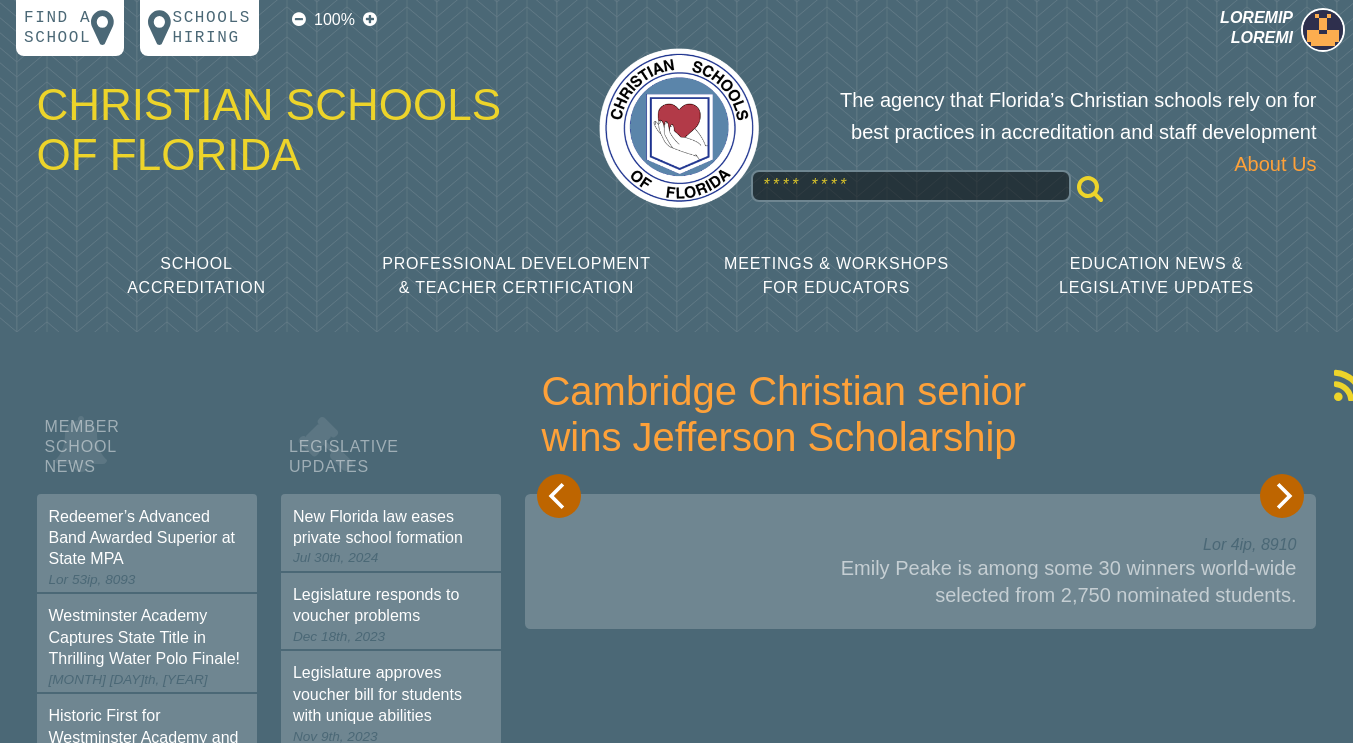 scroll, scrollTop: 0, scrollLeft: 0, axis: both 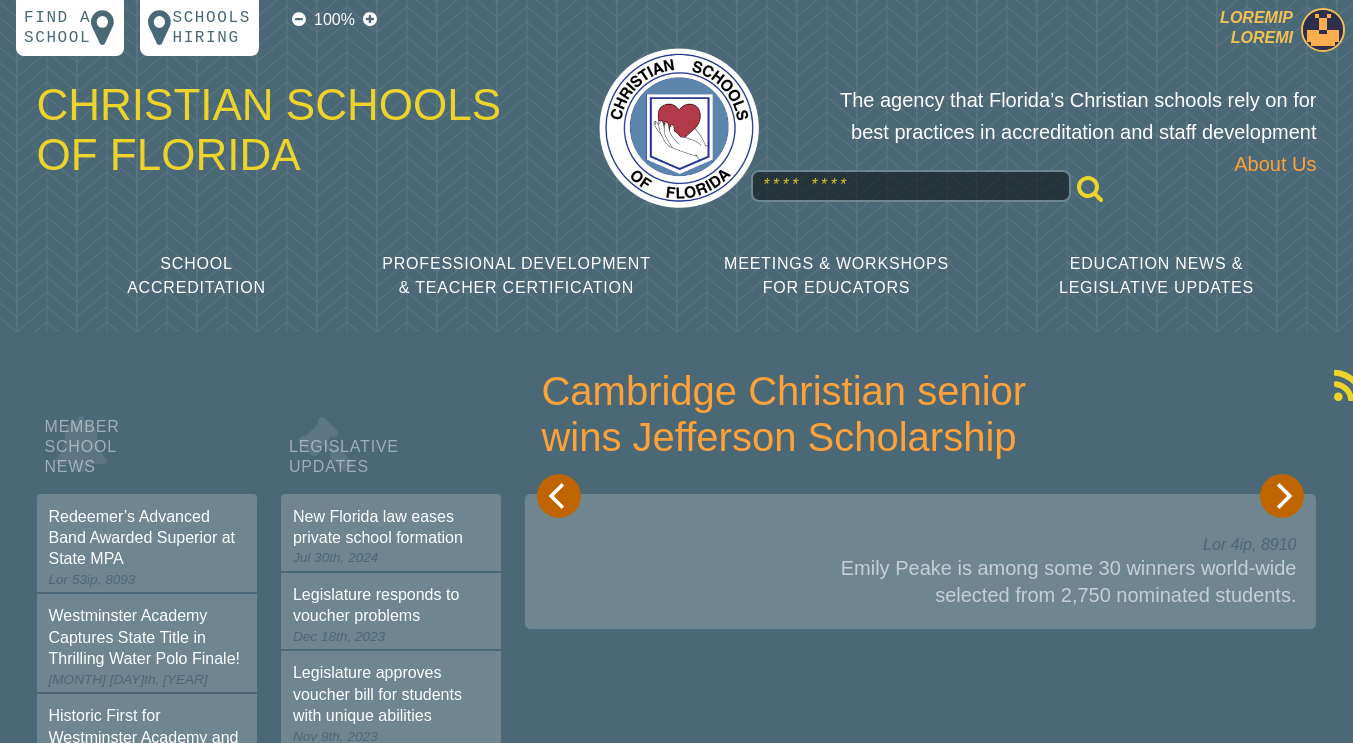 click on "Loremip Dolors" at bounding box center (1256, 27) 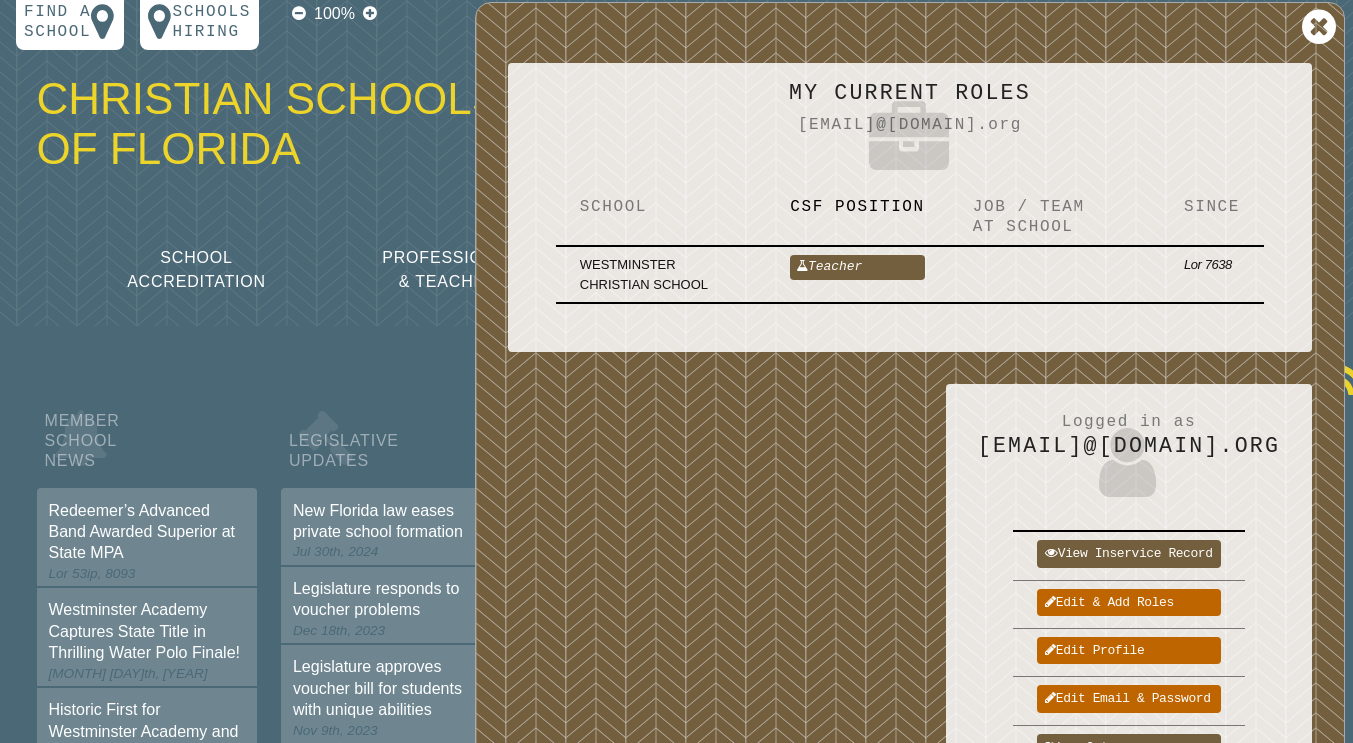 scroll, scrollTop: 8, scrollLeft: 0, axis: vertical 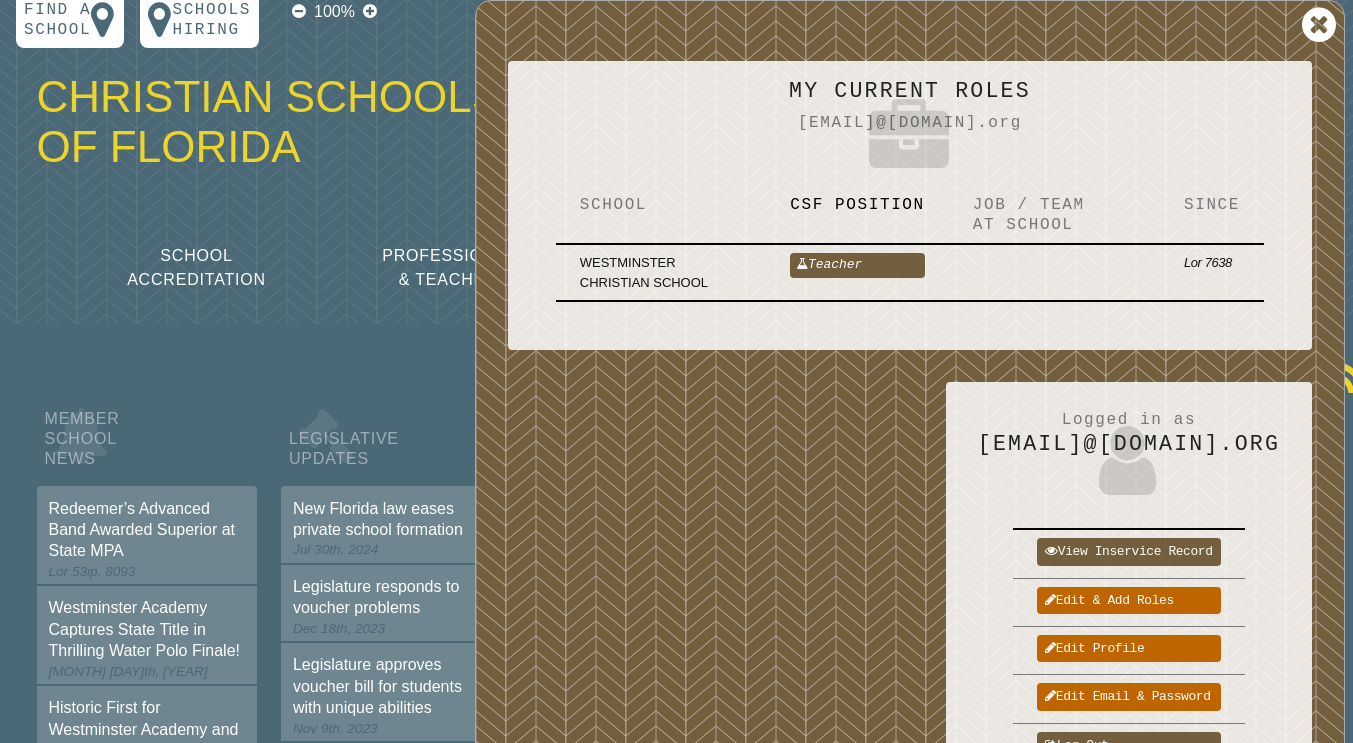 click on "Job / Team at School" at bounding box center (661, 205) 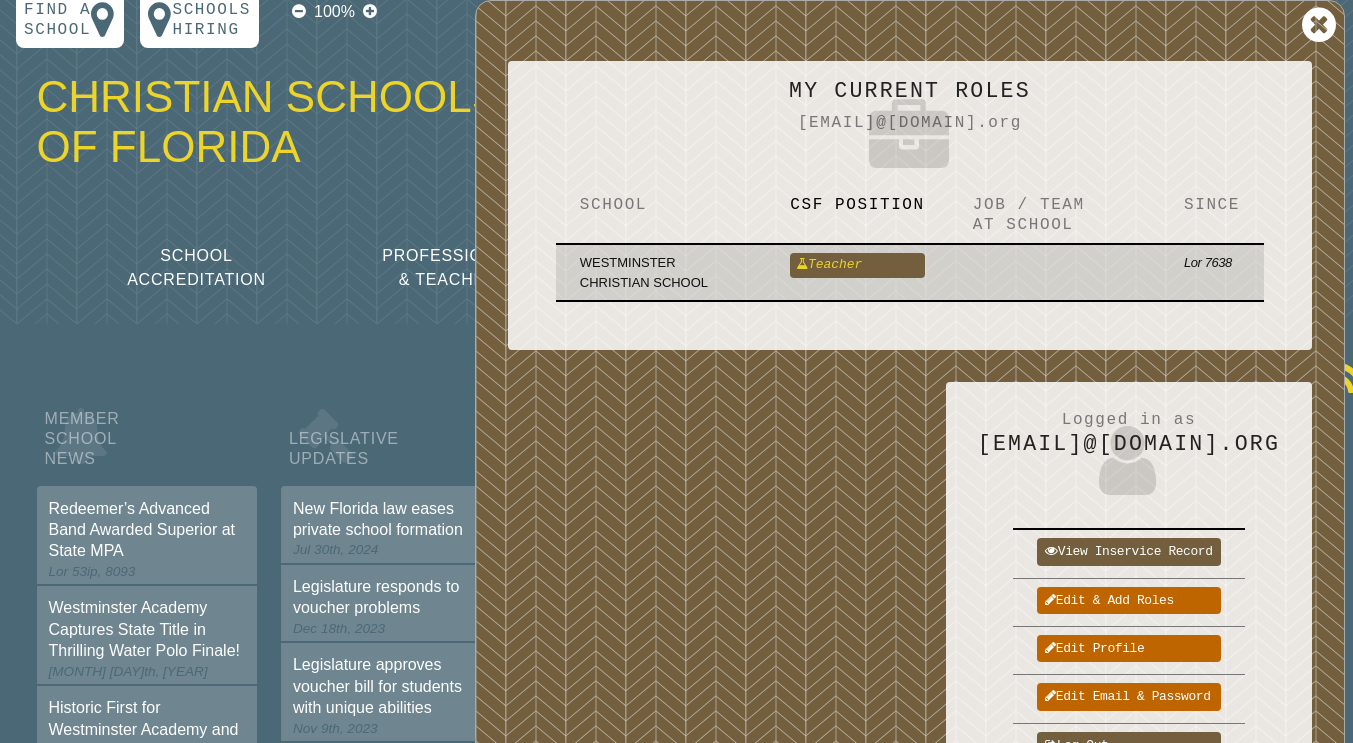 click on "Teacher" at bounding box center (857, 265) 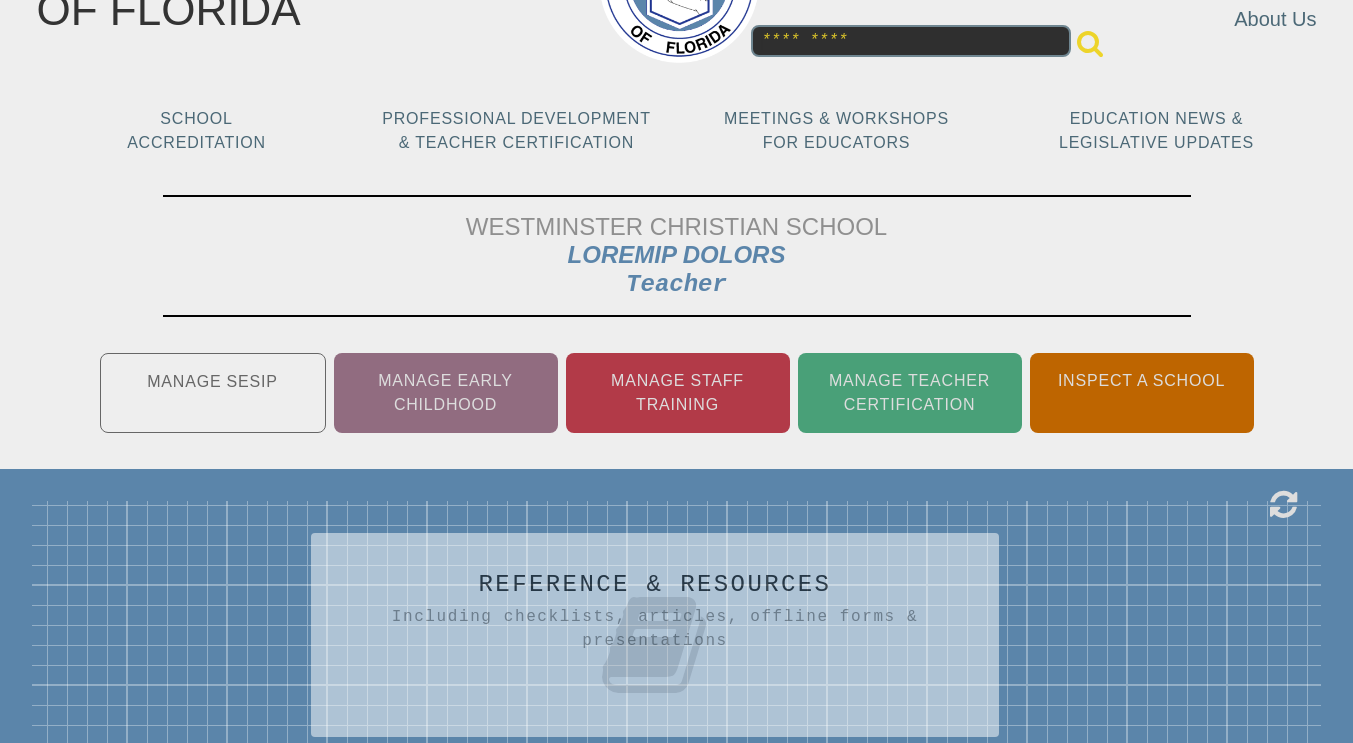 scroll, scrollTop: 147, scrollLeft: 0, axis: vertical 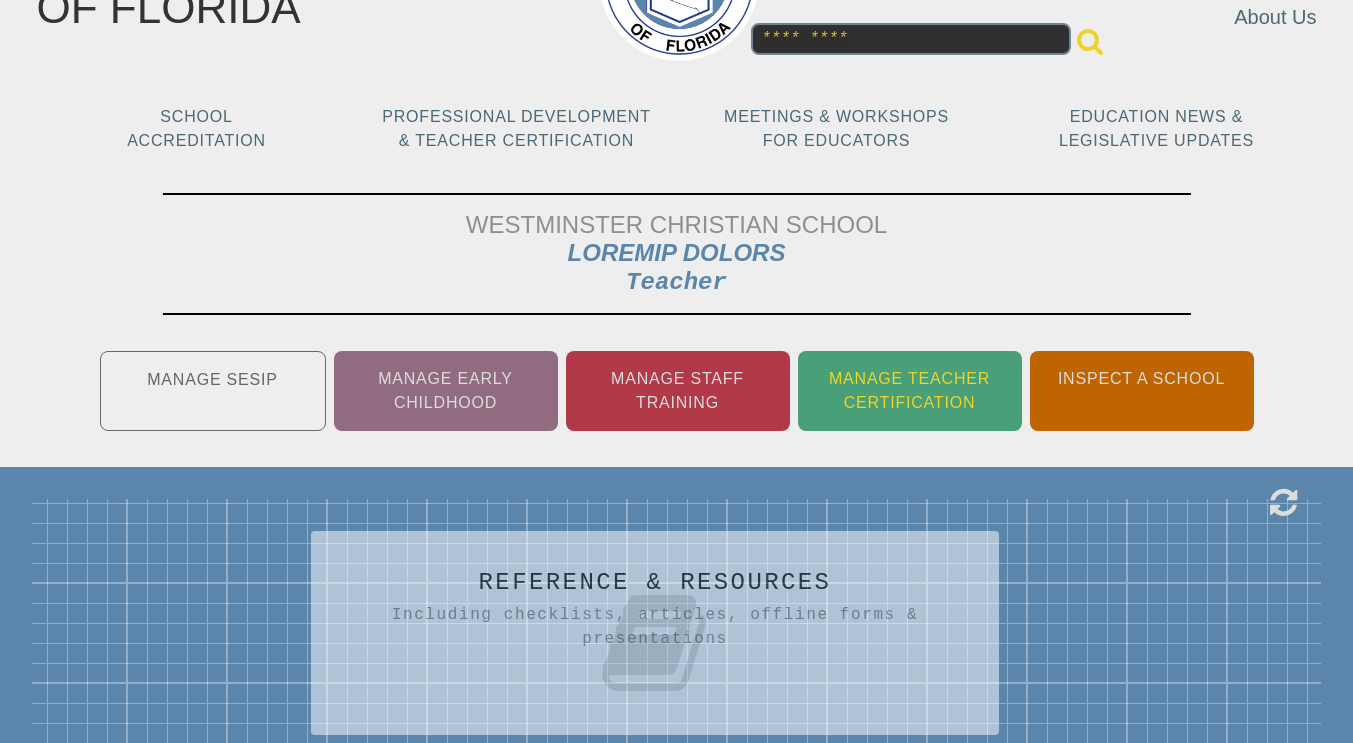 click on "Manage Teacher Certification" at bounding box center (910, 391) 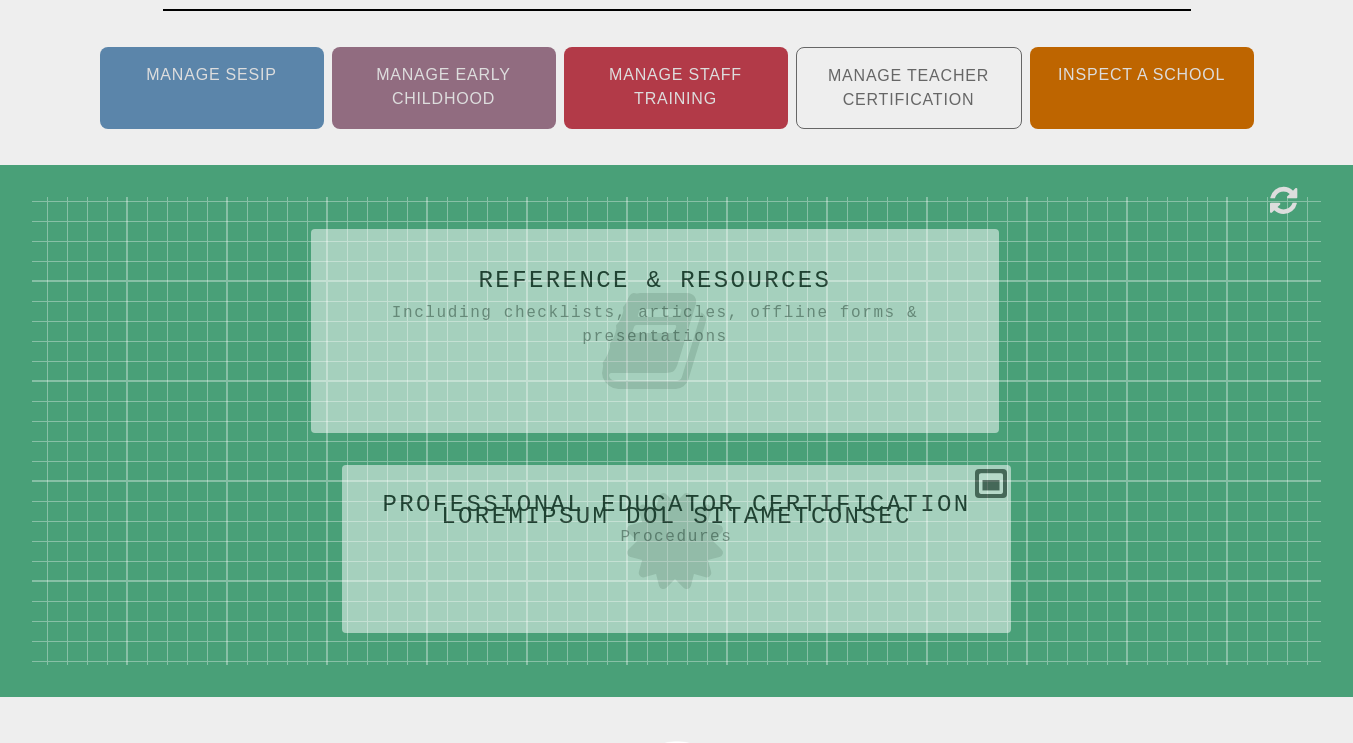 scroll, scrollTop: 454, scrollLeft: 0, axis: vertical 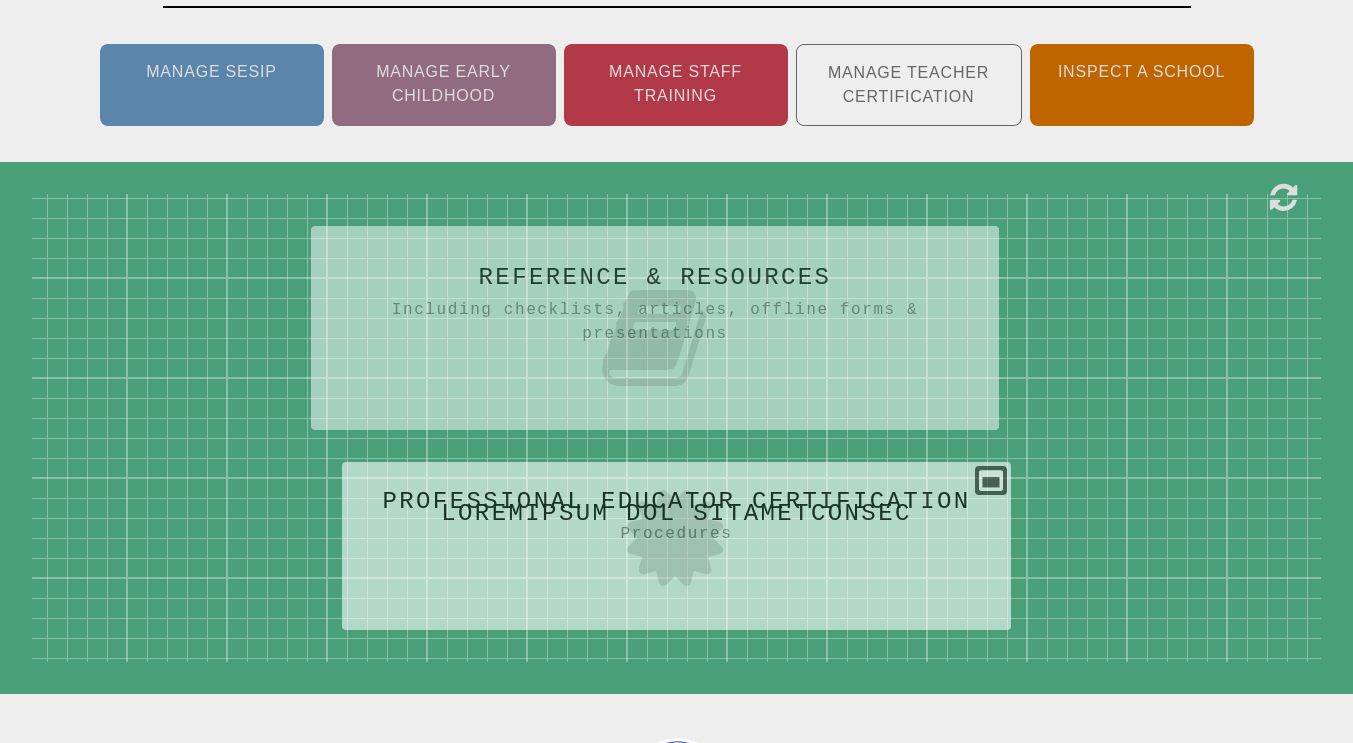 click at bounding box center [676, 538] 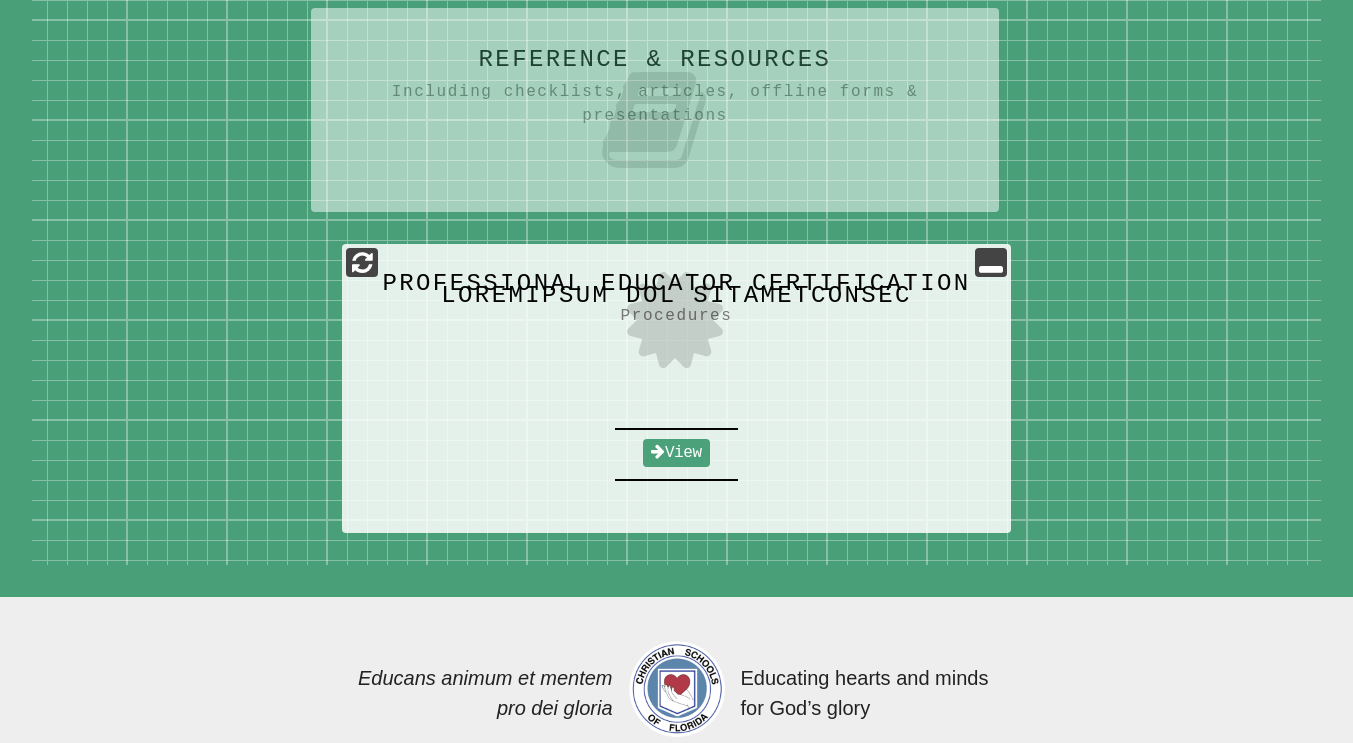 scroll, scrollTop: 673, scrollLeft: 0, axis: vertical 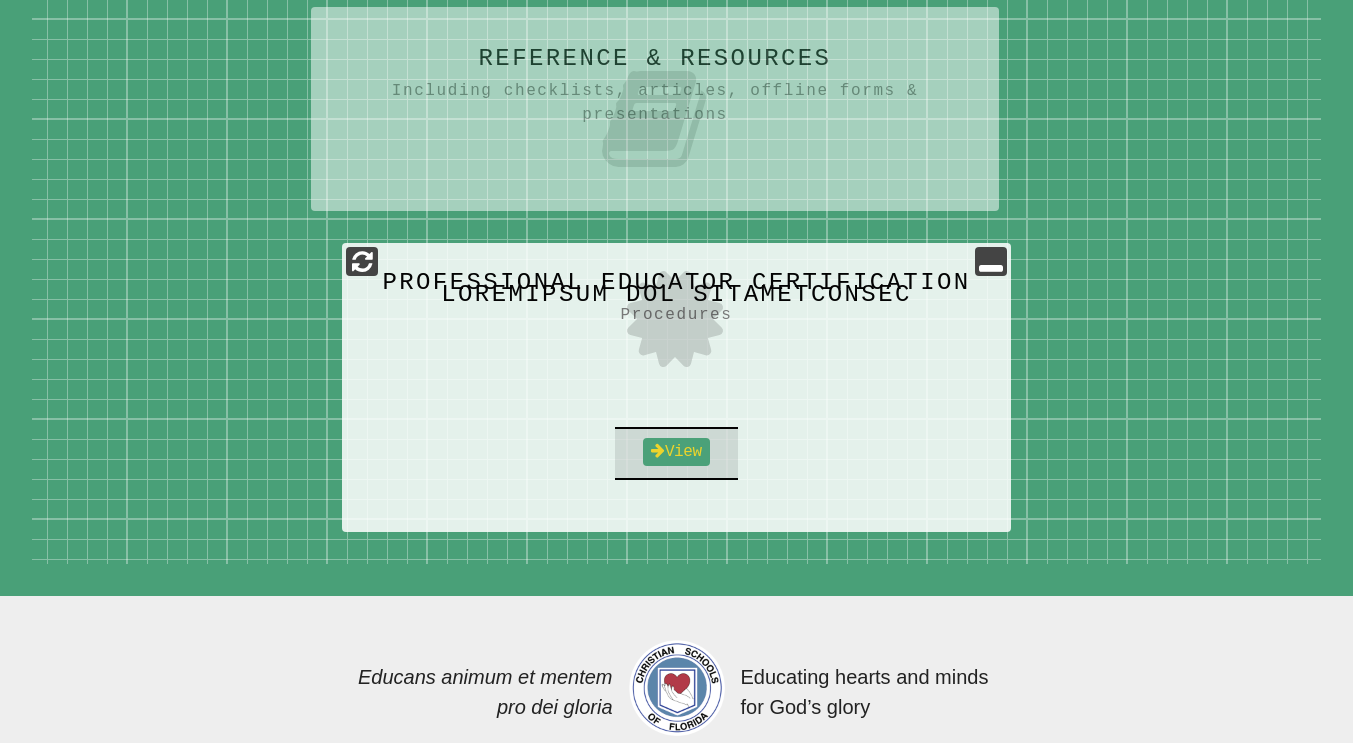 click on "View" at bounding box center (676, 452) 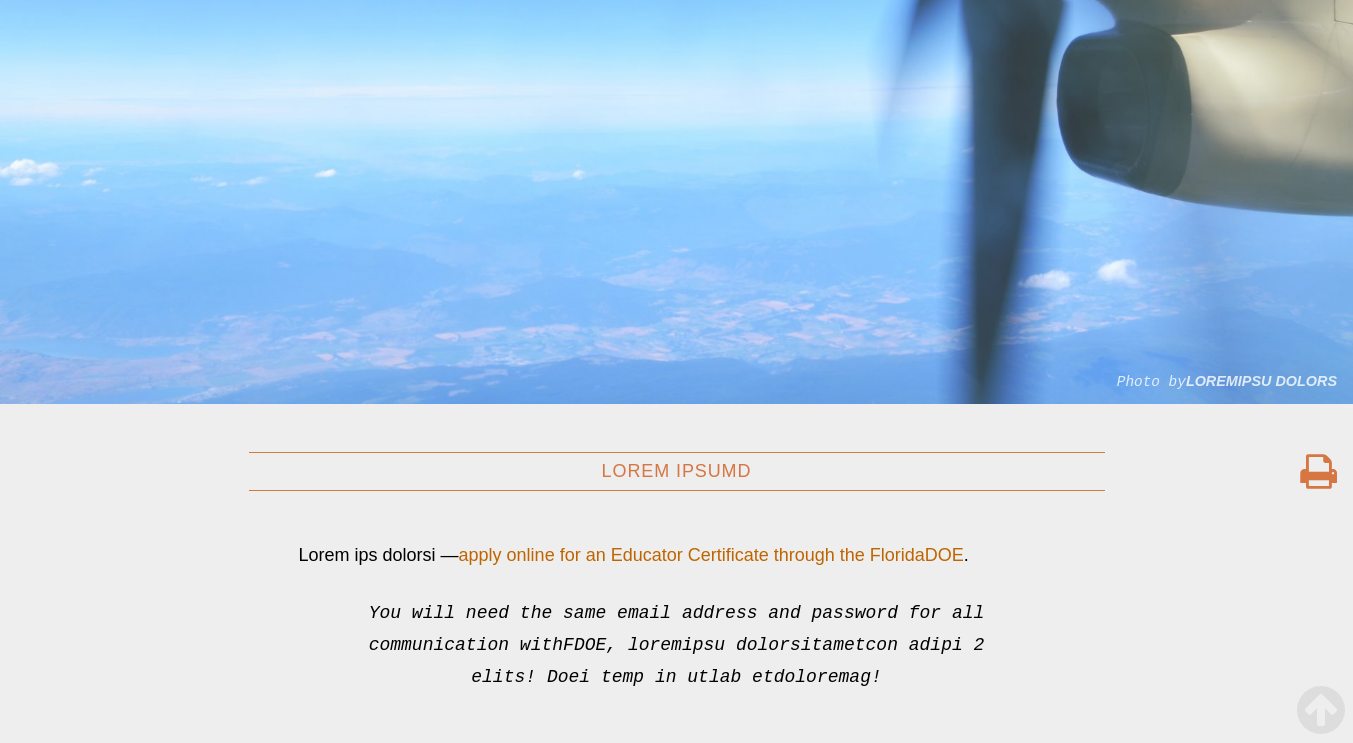 scroll, scrollTop: 0, scrollLeft: 0, axis: both 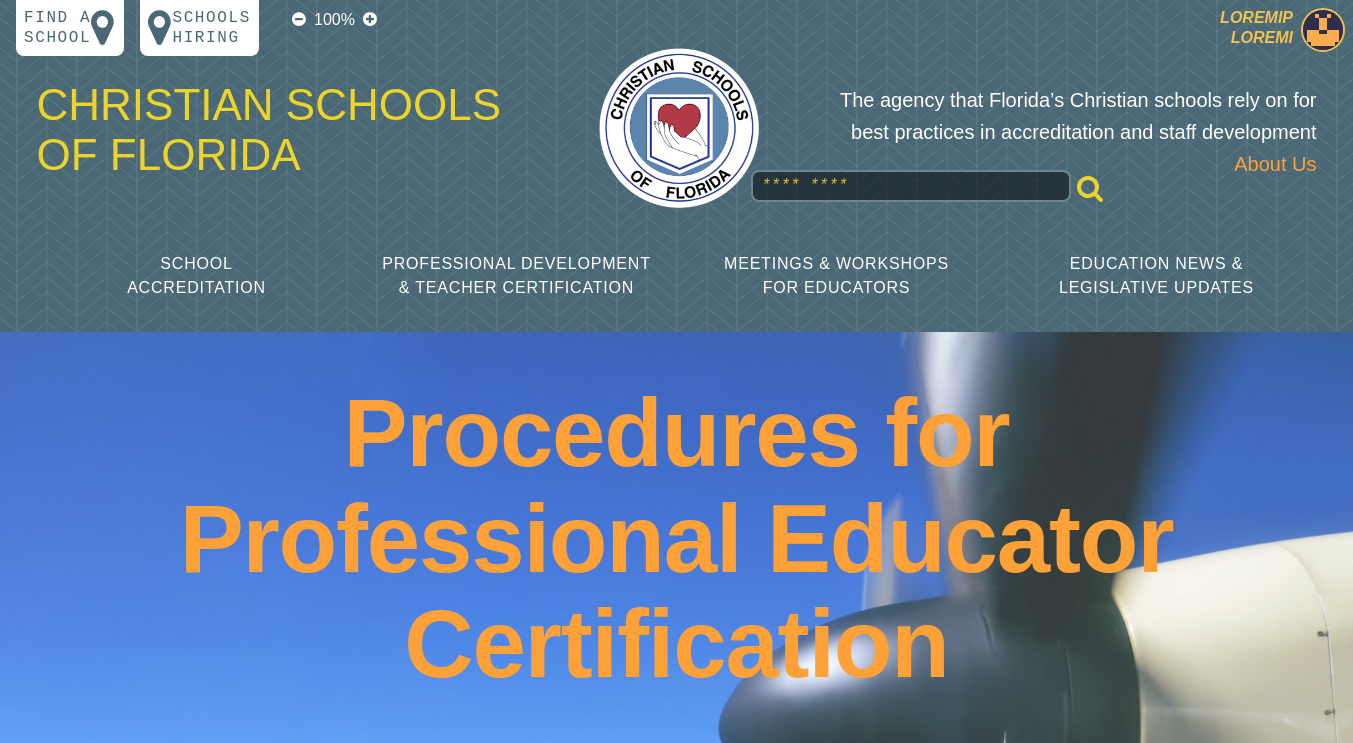 click at bounding box center [1323, 30] 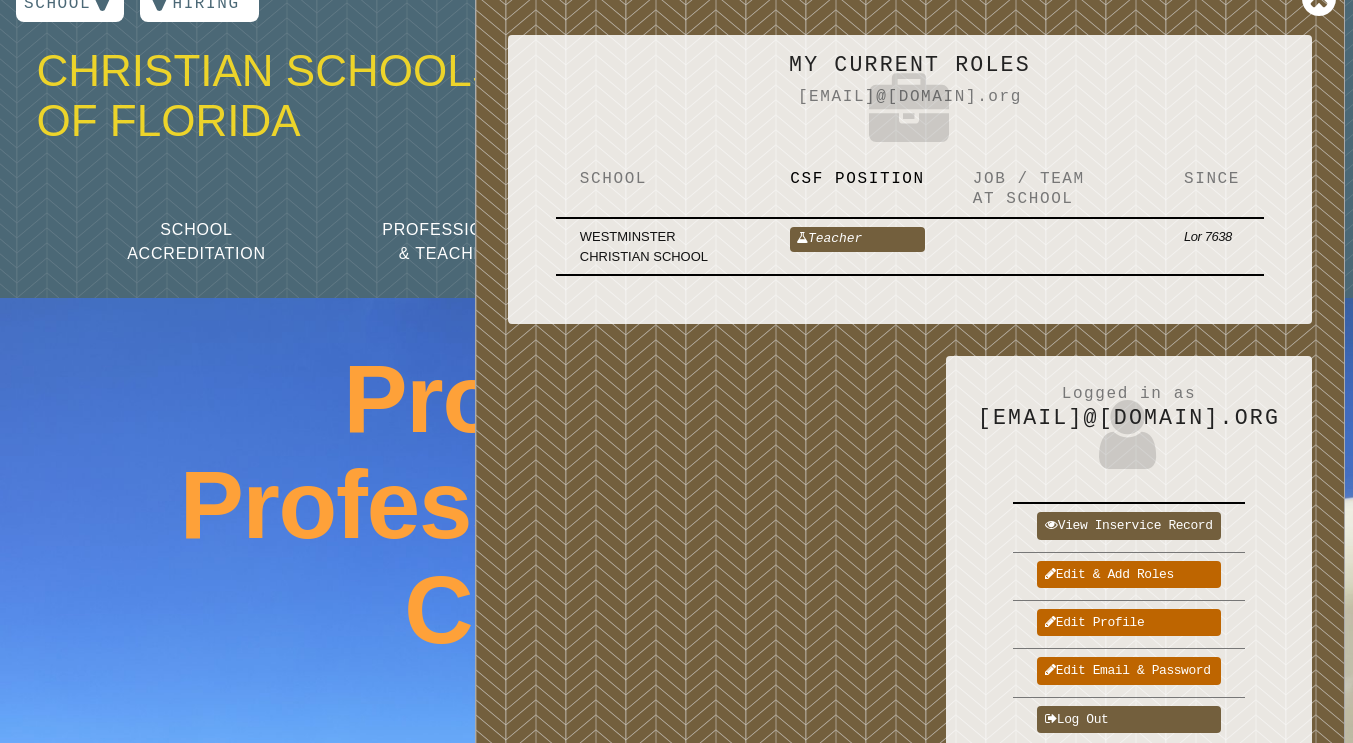 scroll, scrollTop: 0, scrollLeft: 0, axis: both 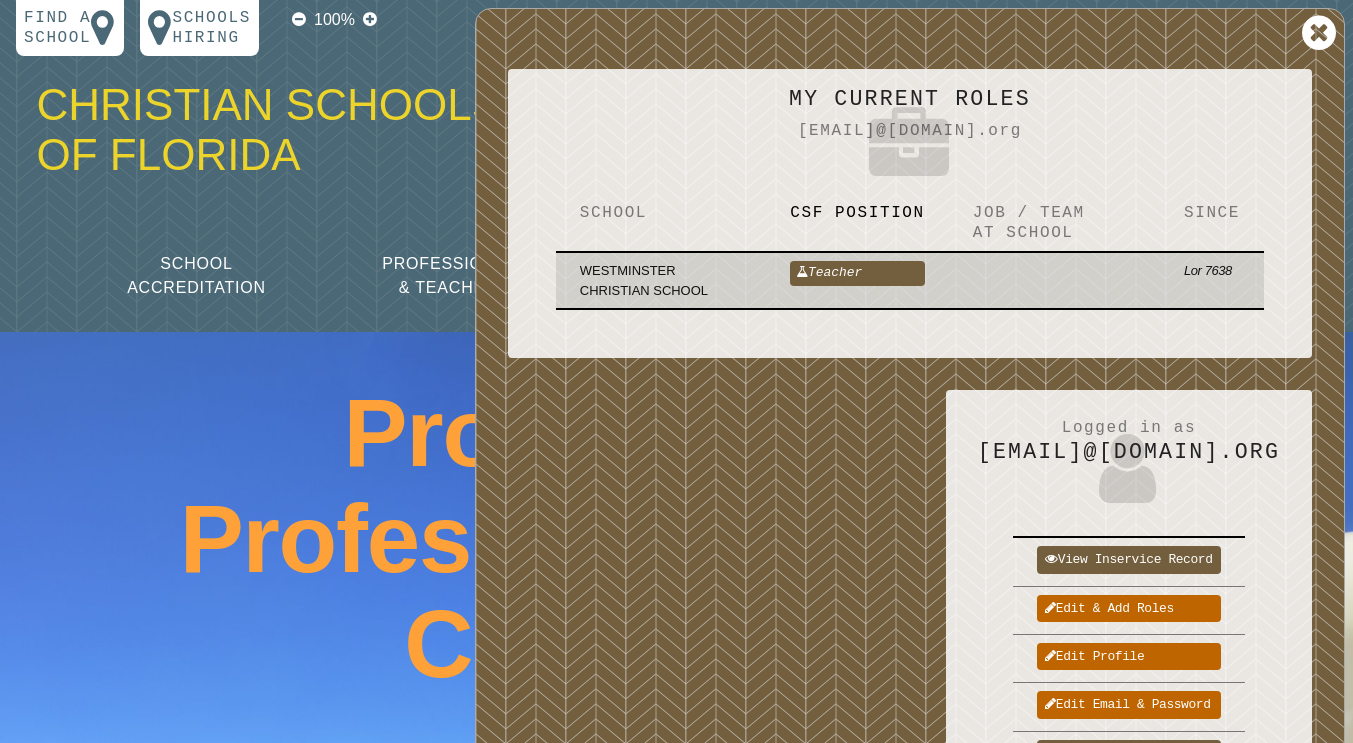 click on "Westminster Christian School" at bounding box center [661, 280] 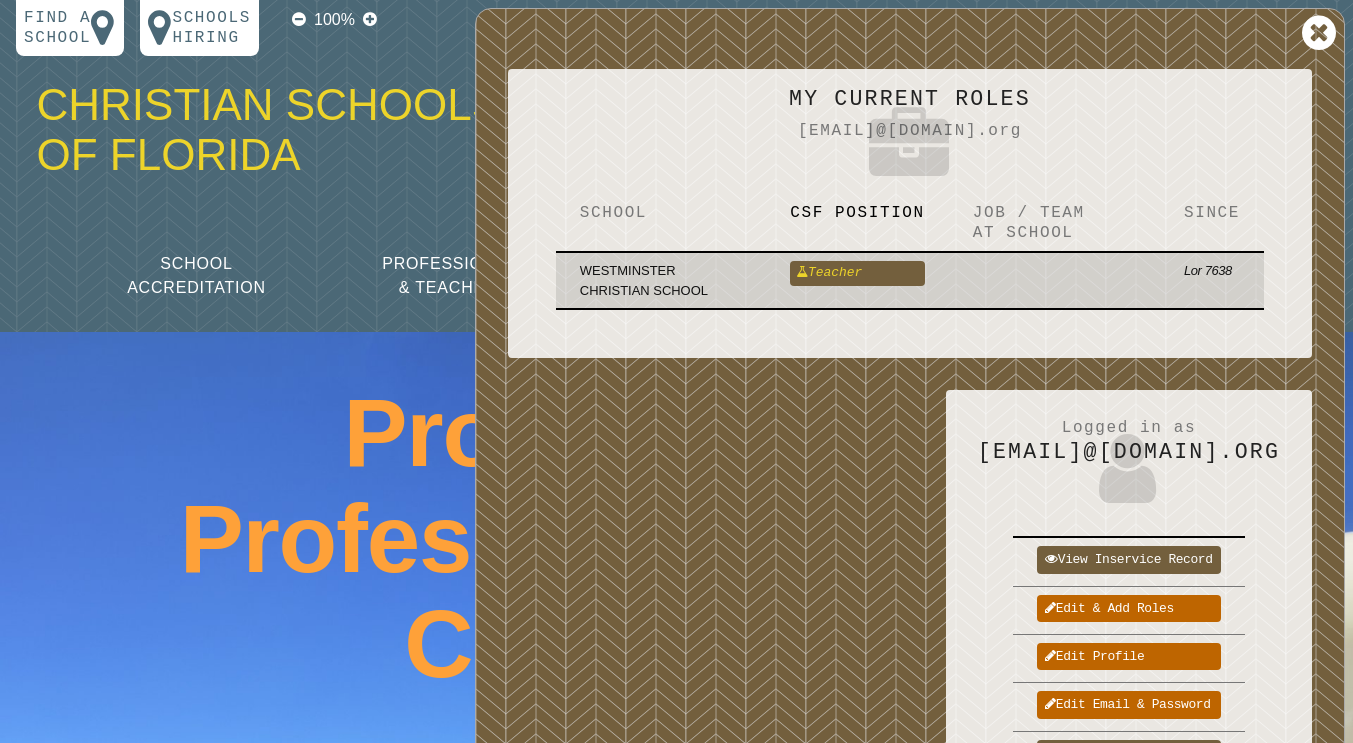 click on "Teacher" at bounding box center [857, 273] 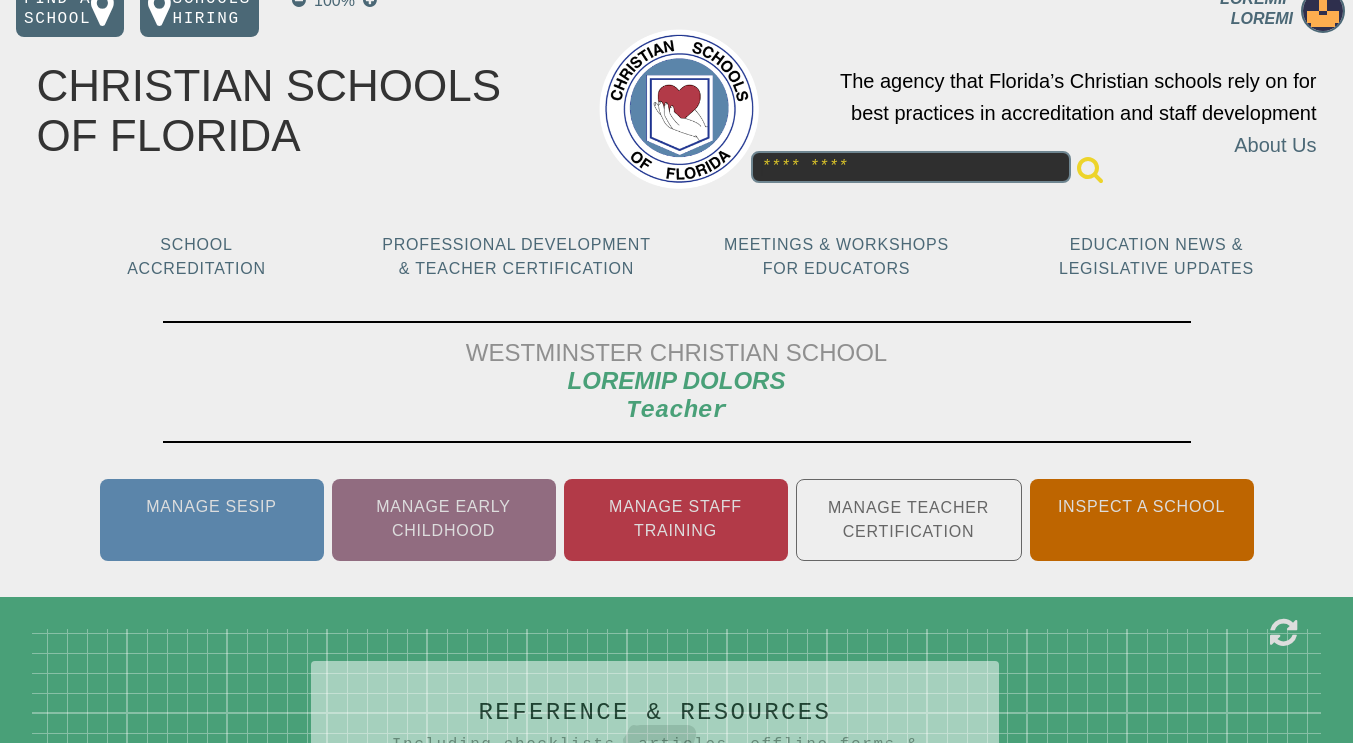 scroll, scrollTop: 16, scrollLeft: 0, axis: vertical 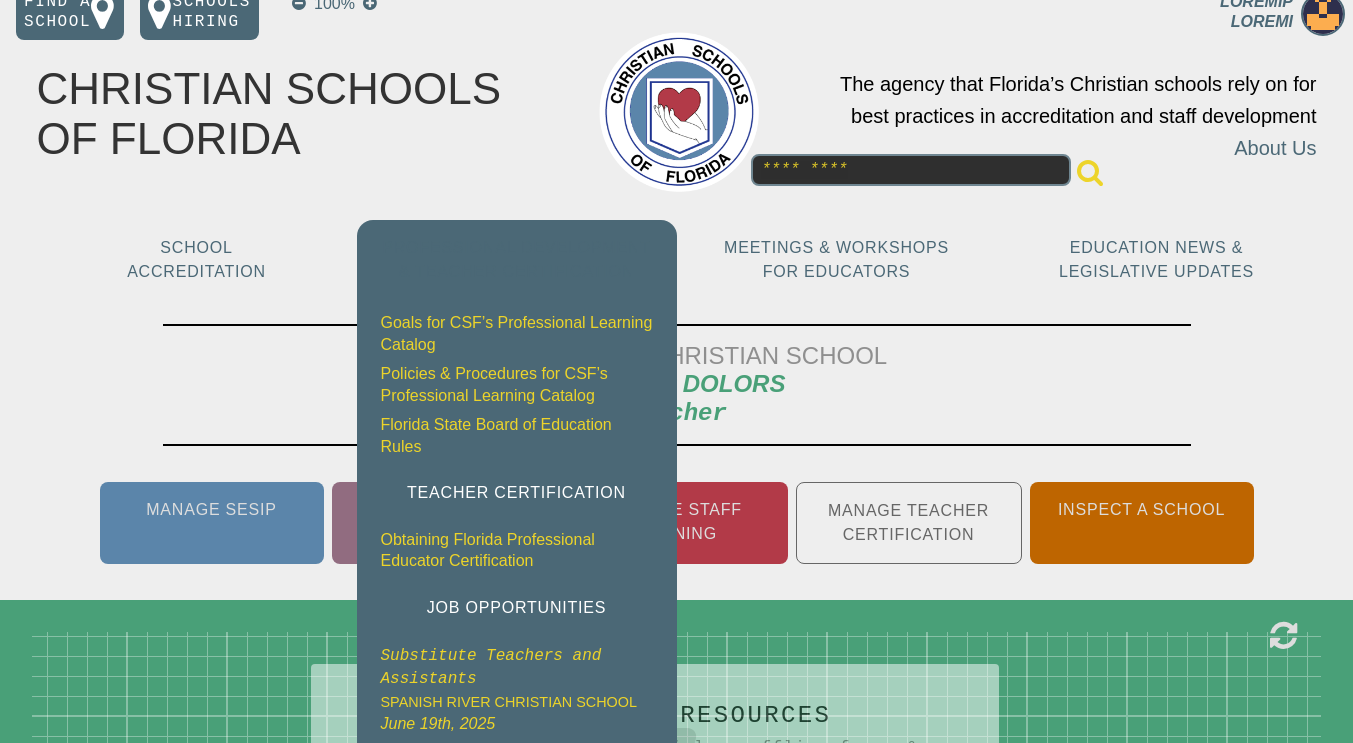 click on "Loremipsumdo Sitametcons & Adipisc Elitseddoeius" at bounding box center [516, 259] 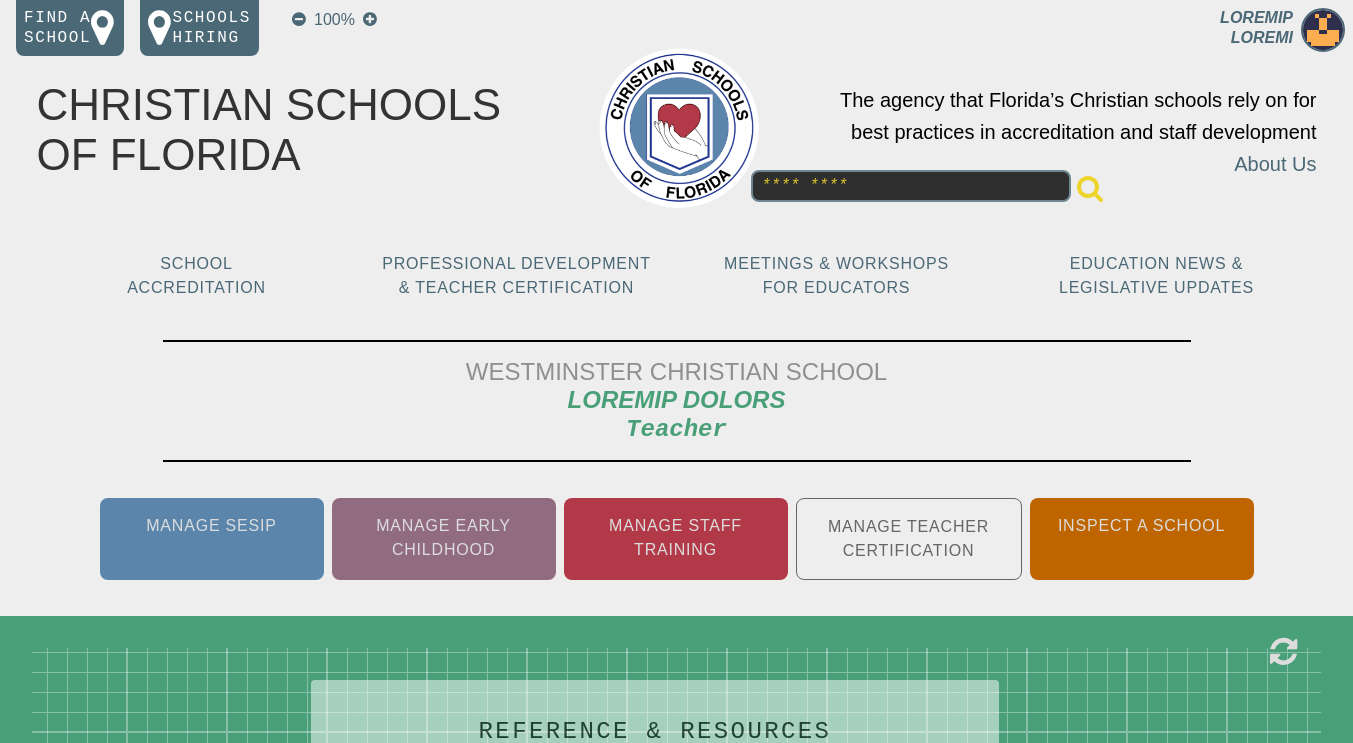 scroll, scrollTop: 7, scrollLeft: 0, axis: vertical 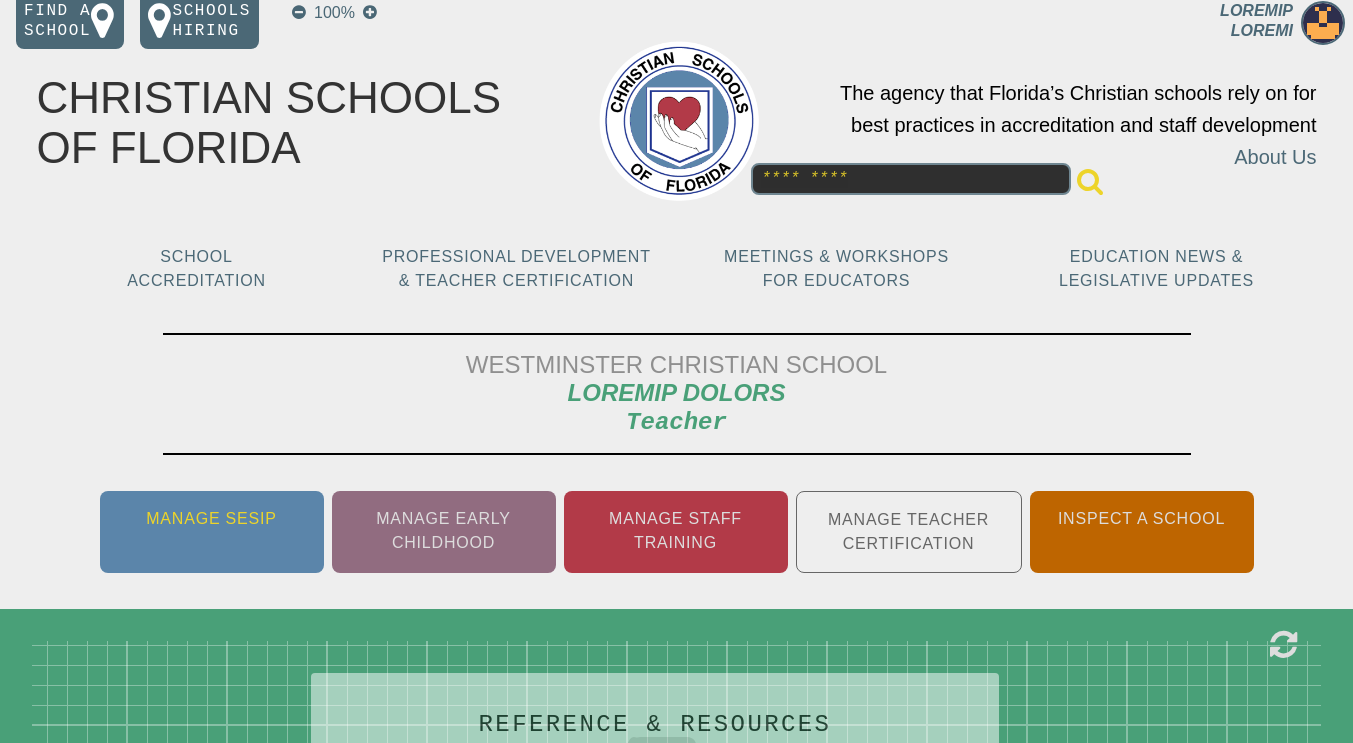 click on "Manage SESIP" at bounding box center (212, 532) 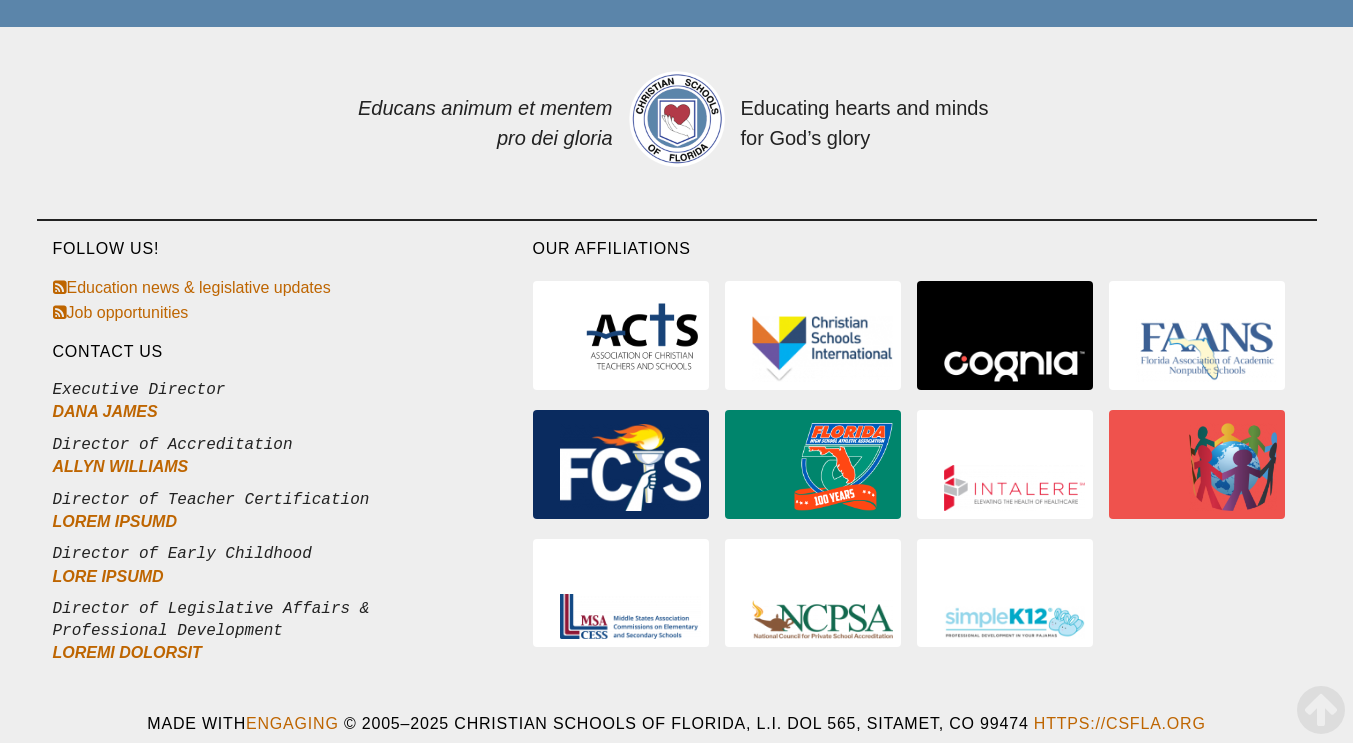 scroll, scrollTop: 944, scrollLeft: 0, axis: vertical 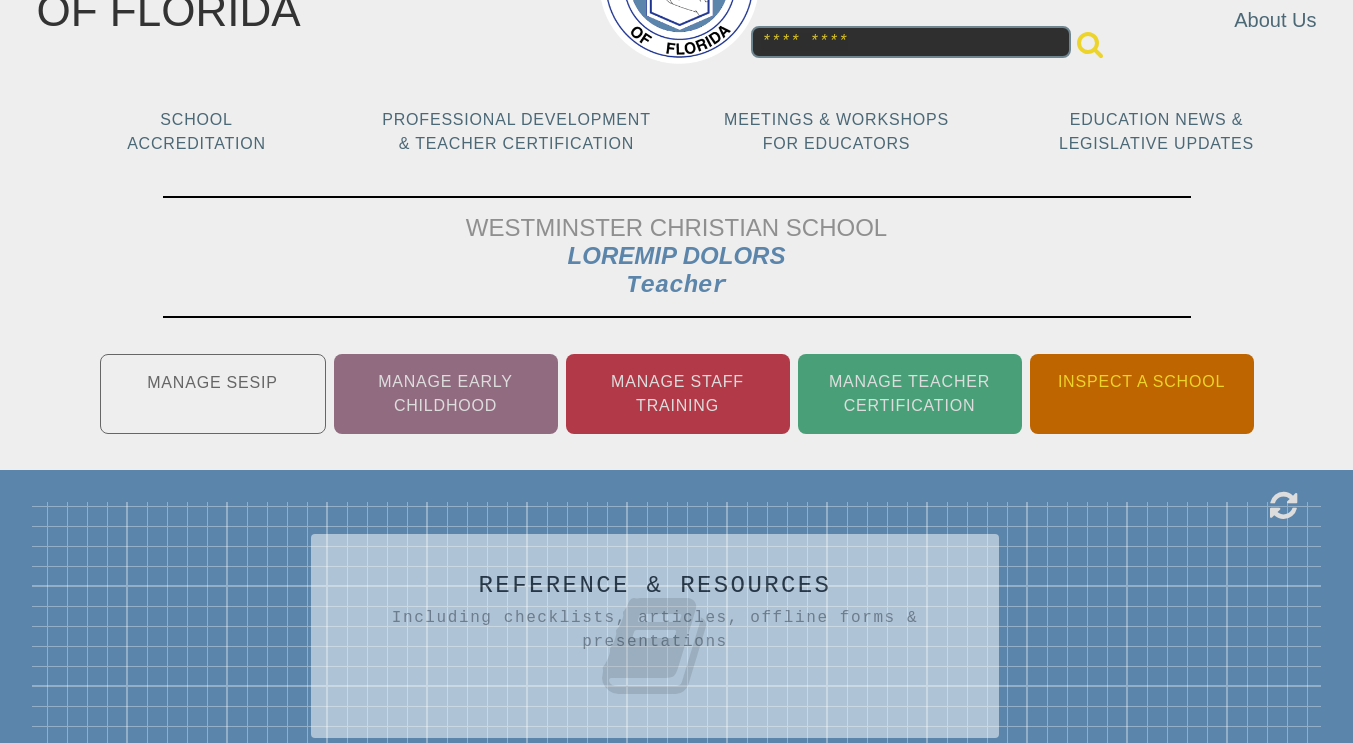 click on "Inspect a School" at bounding box center (1142, 394) 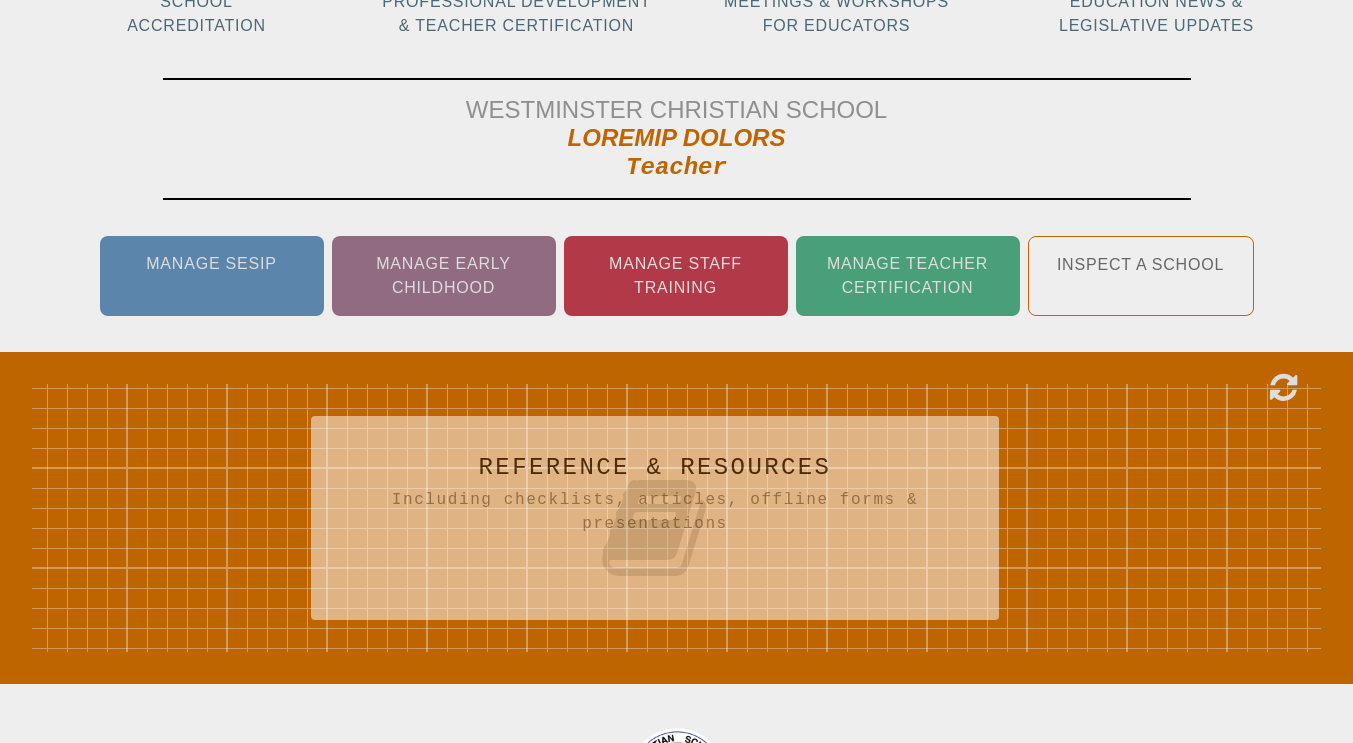 scroll, scrollTop: 332, scrollLeft: 0, axis: vertical 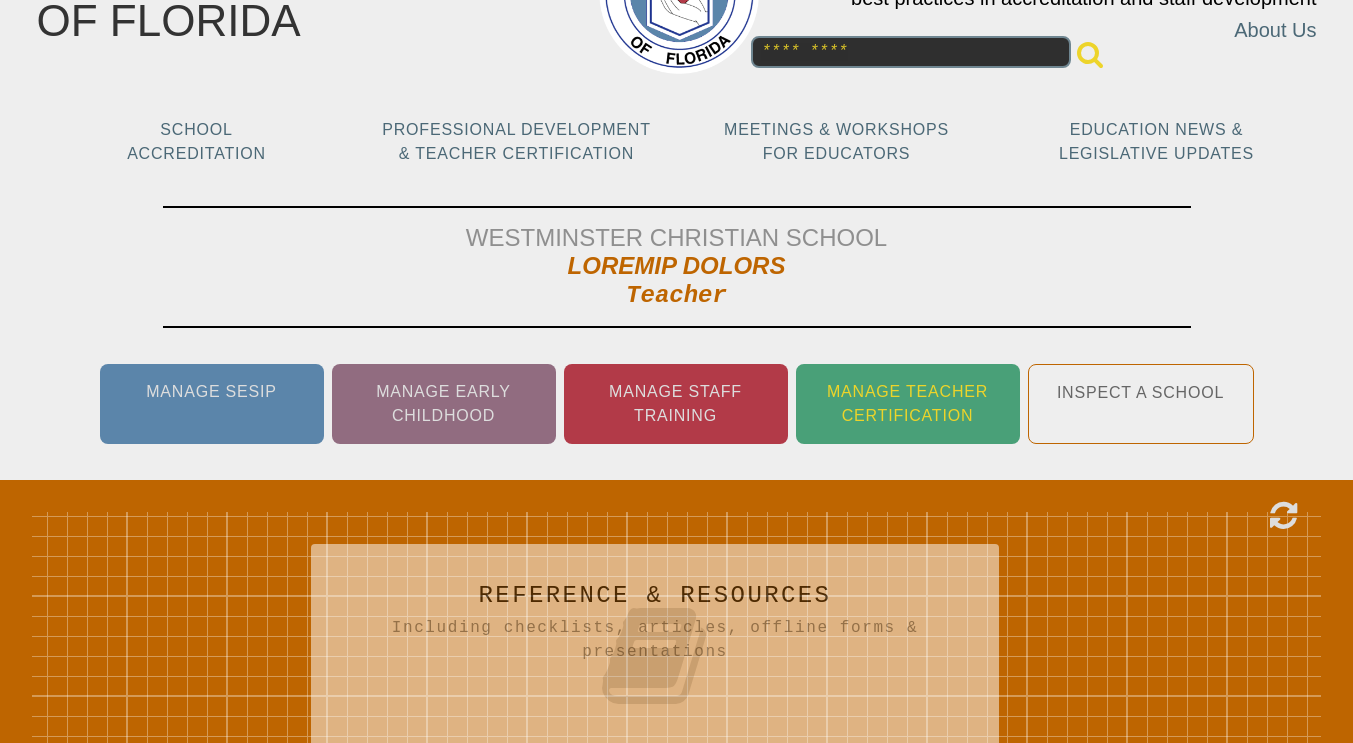 click on "Manage Teacher Certification" at bounding box center [908, 404] 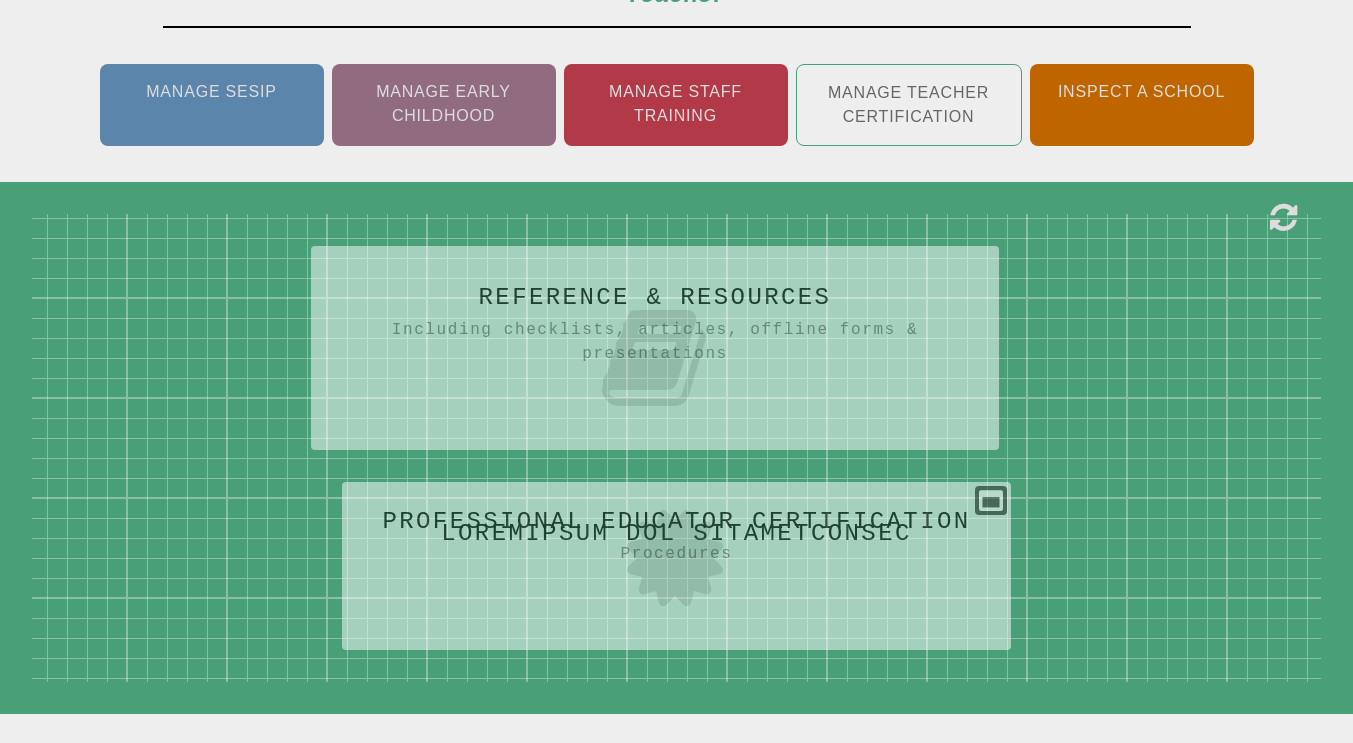 scroll, scrollTop: 438, scrollLeft: 0, axis: vertical 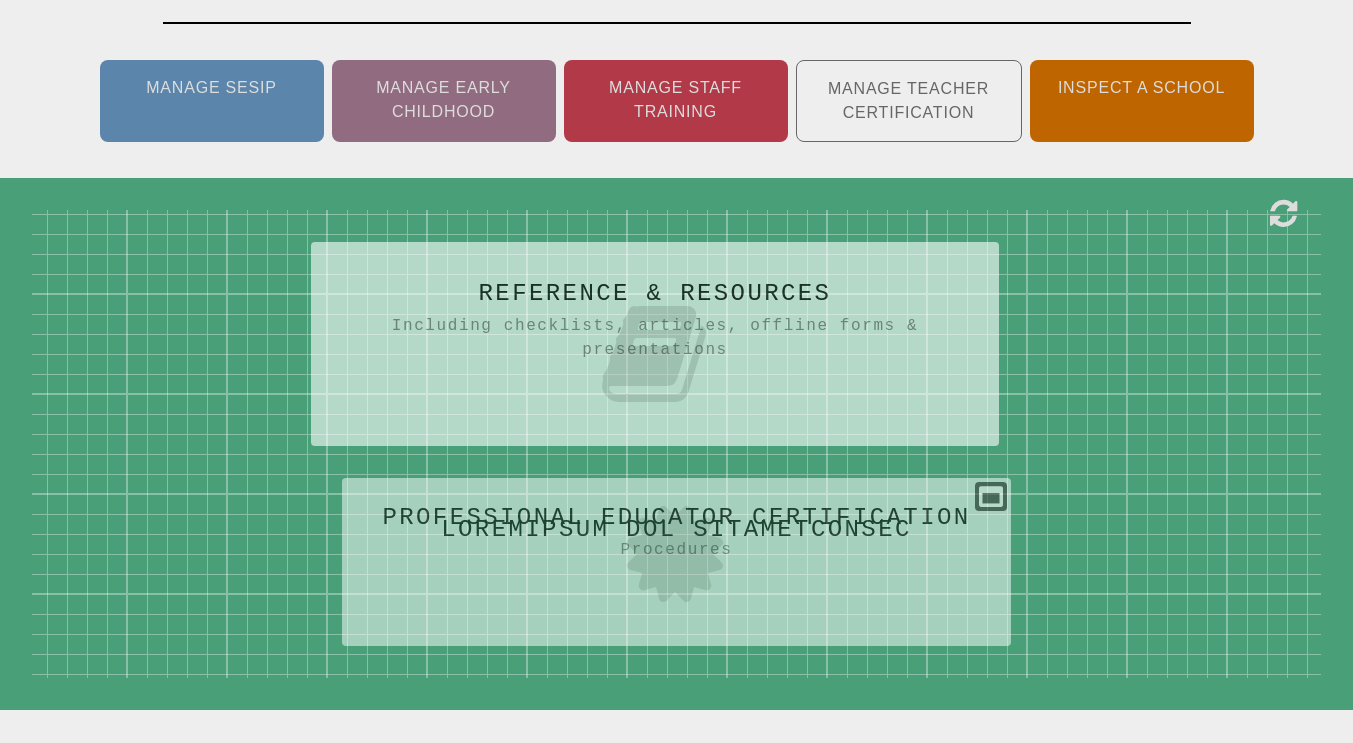click at bounding box center (655, 354) 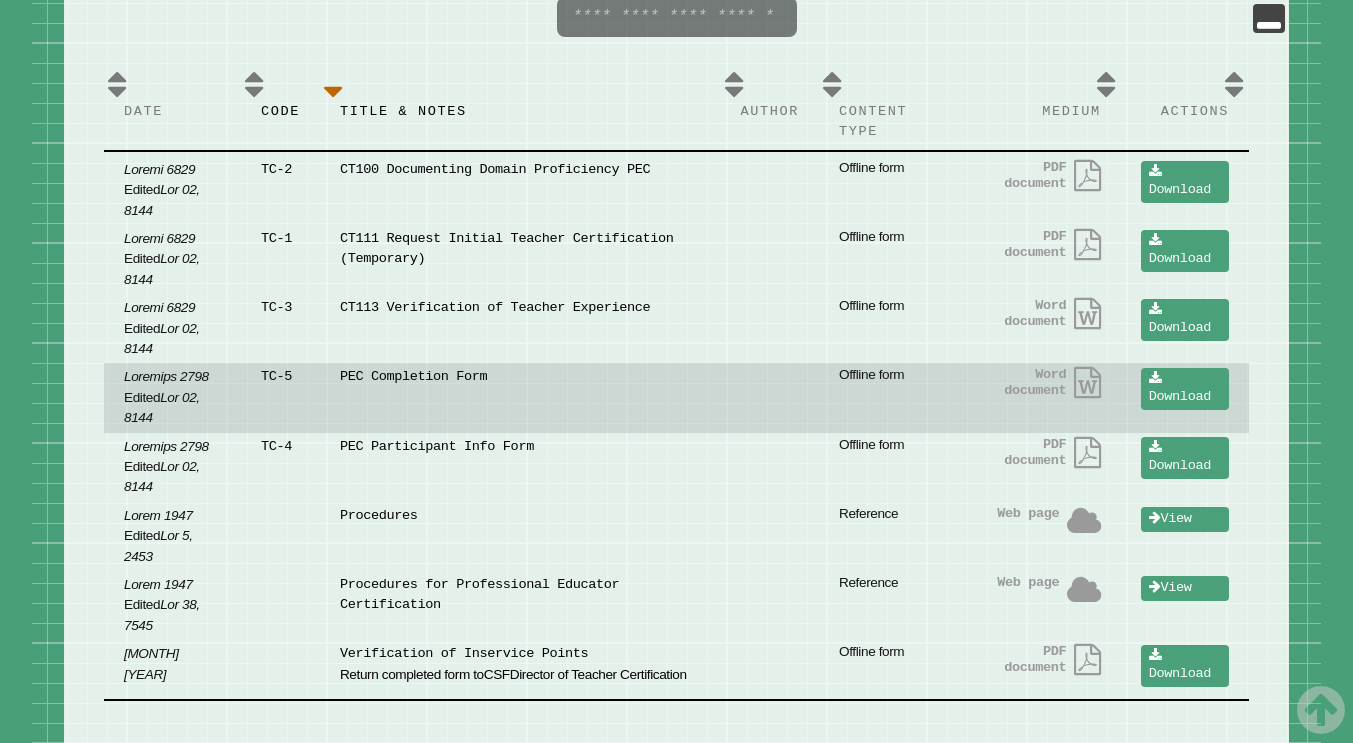 click on "Loremips 2798" at bounding box center [159, 169] 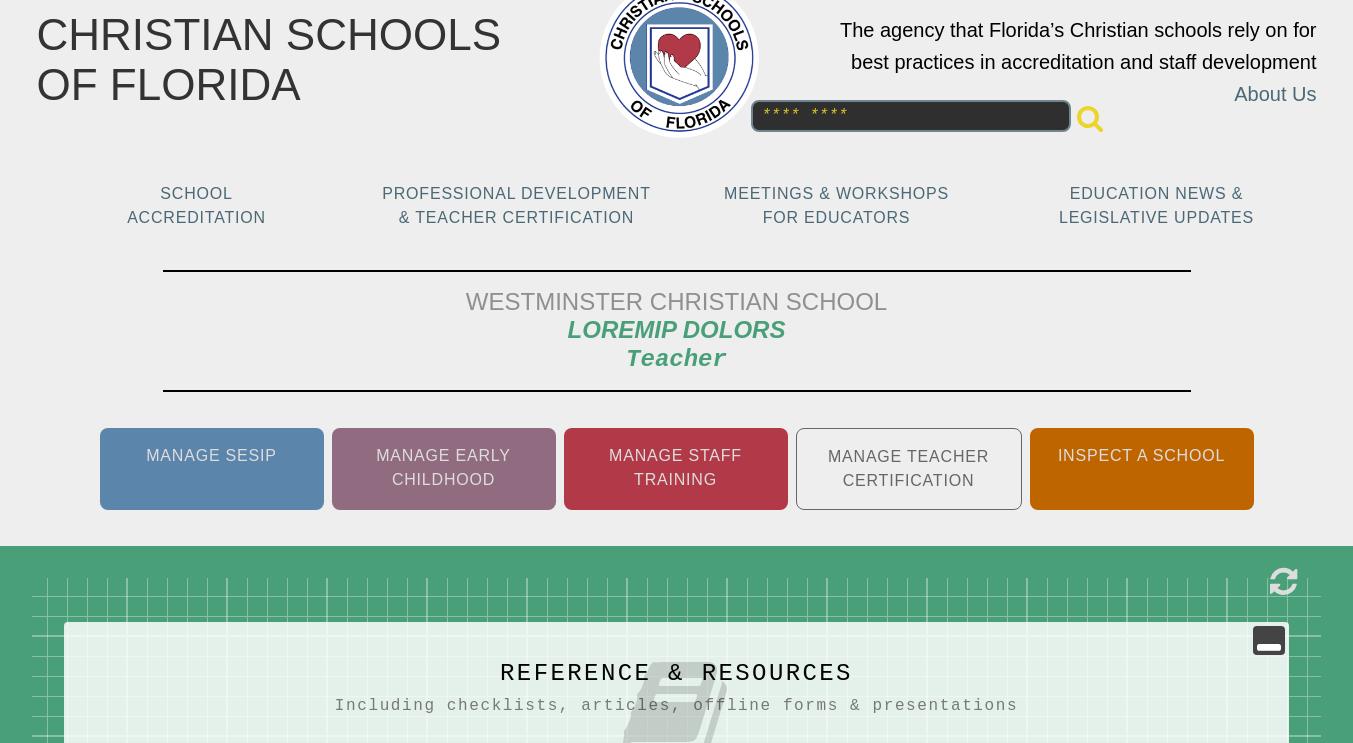 scroll, scrollTop: 0, scrollLeft: 0, axis: both 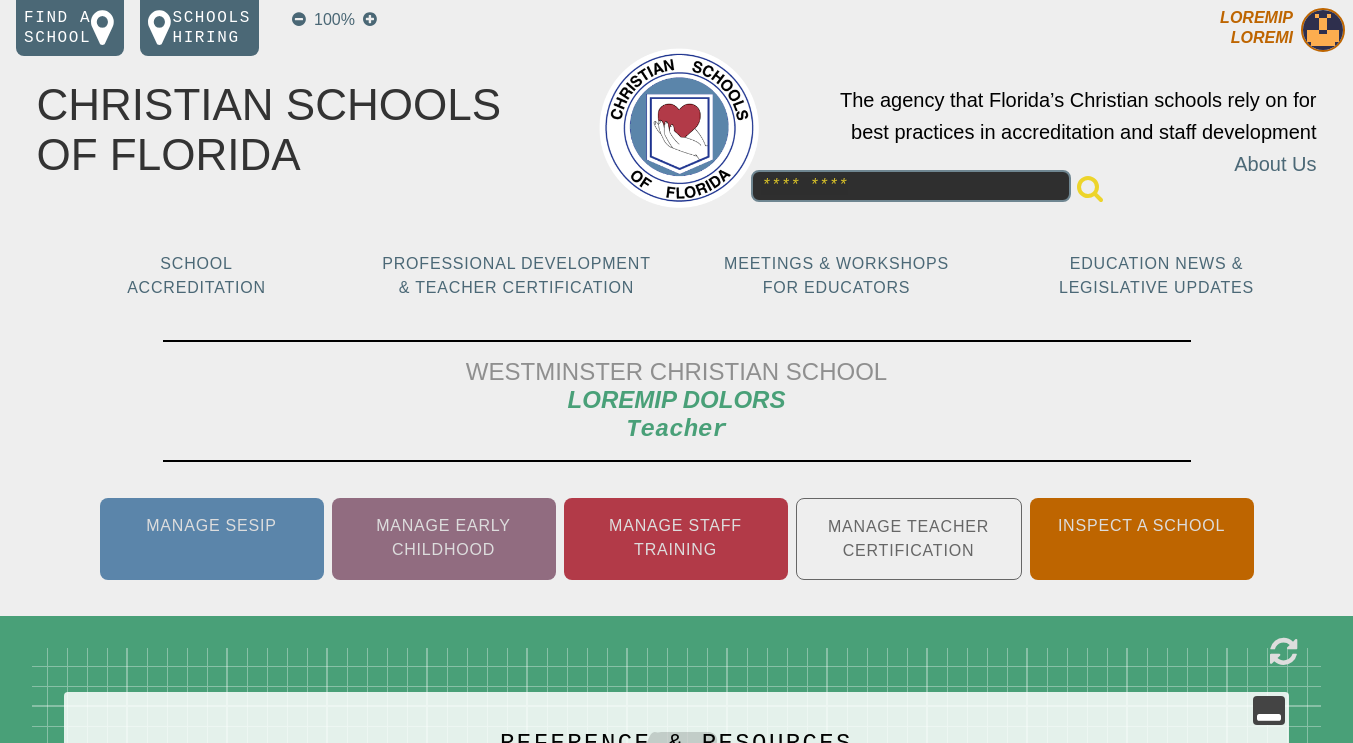 click on "Loremip Dolors" at bounding box center (1189, 32) 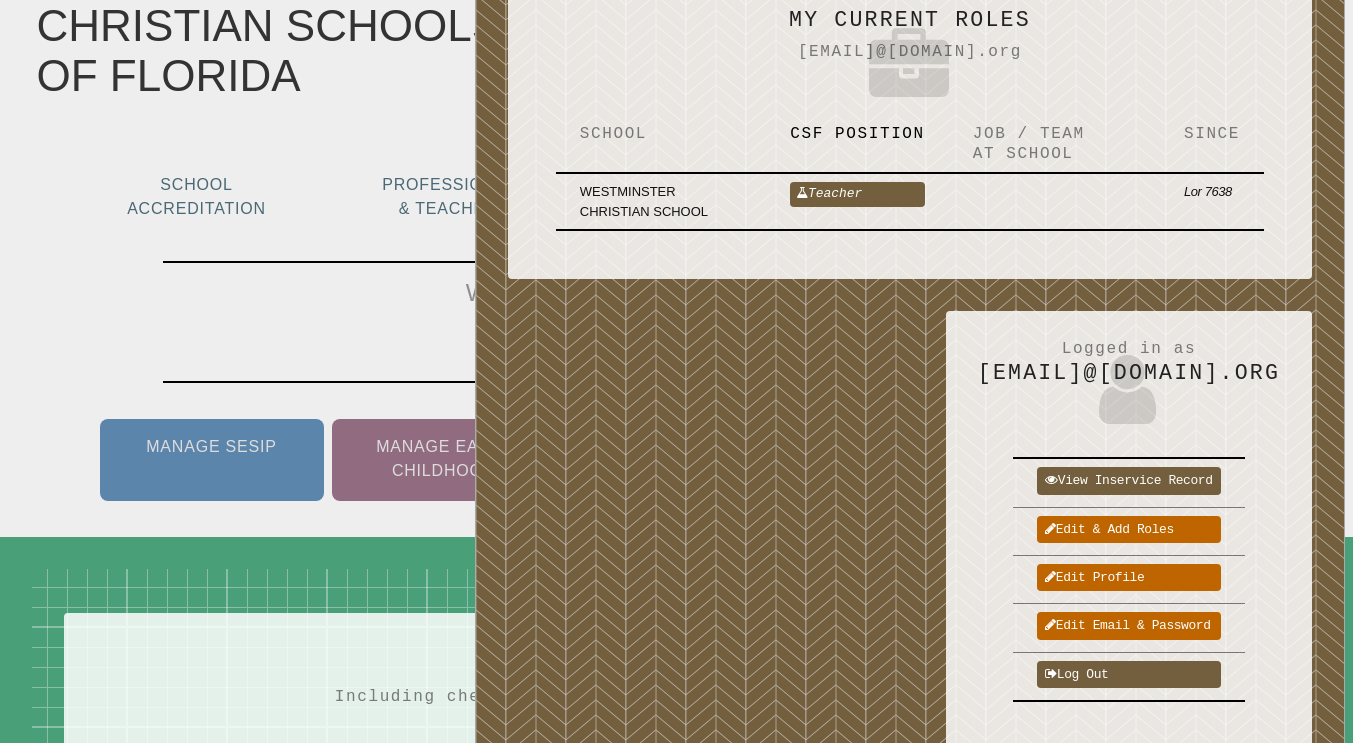 scroll, scrollTop: 78, scrollLeft: 0, axis: vertical 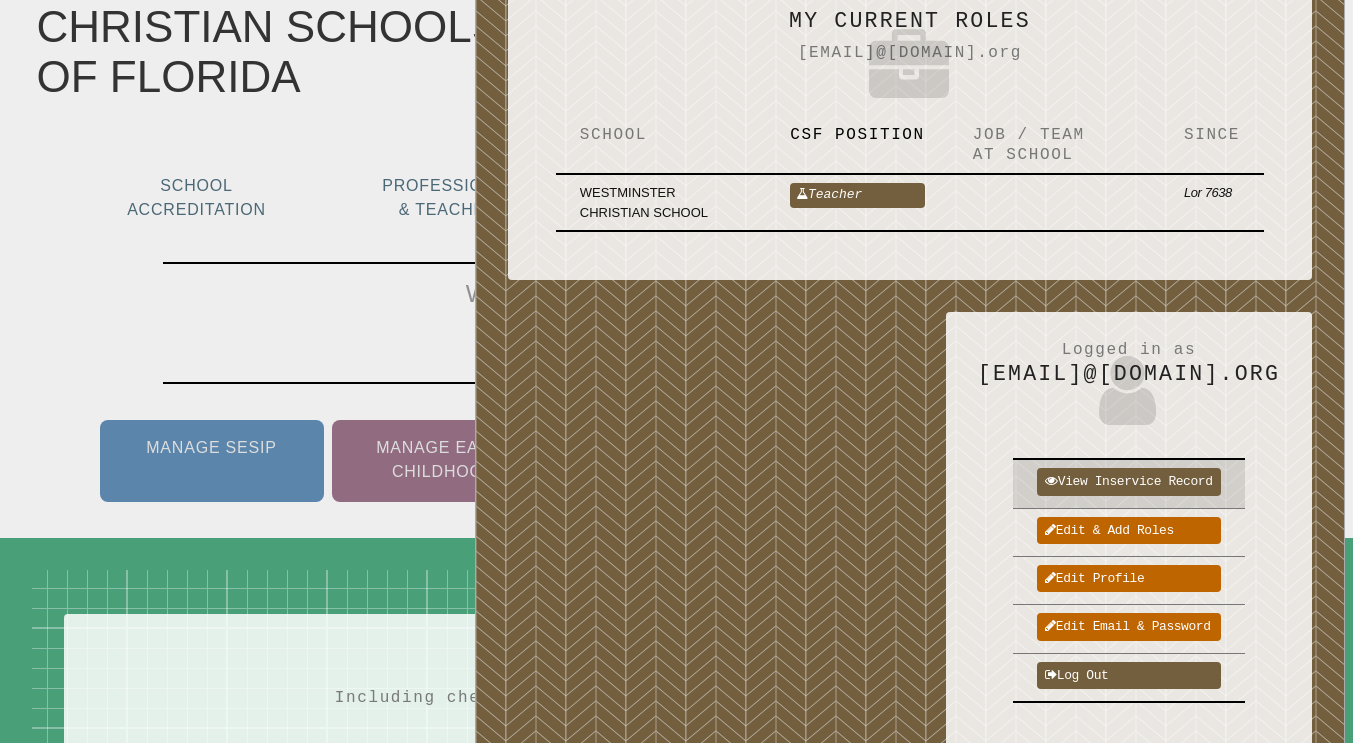 click on "View inservice record" at bounding box center (1128, 483) 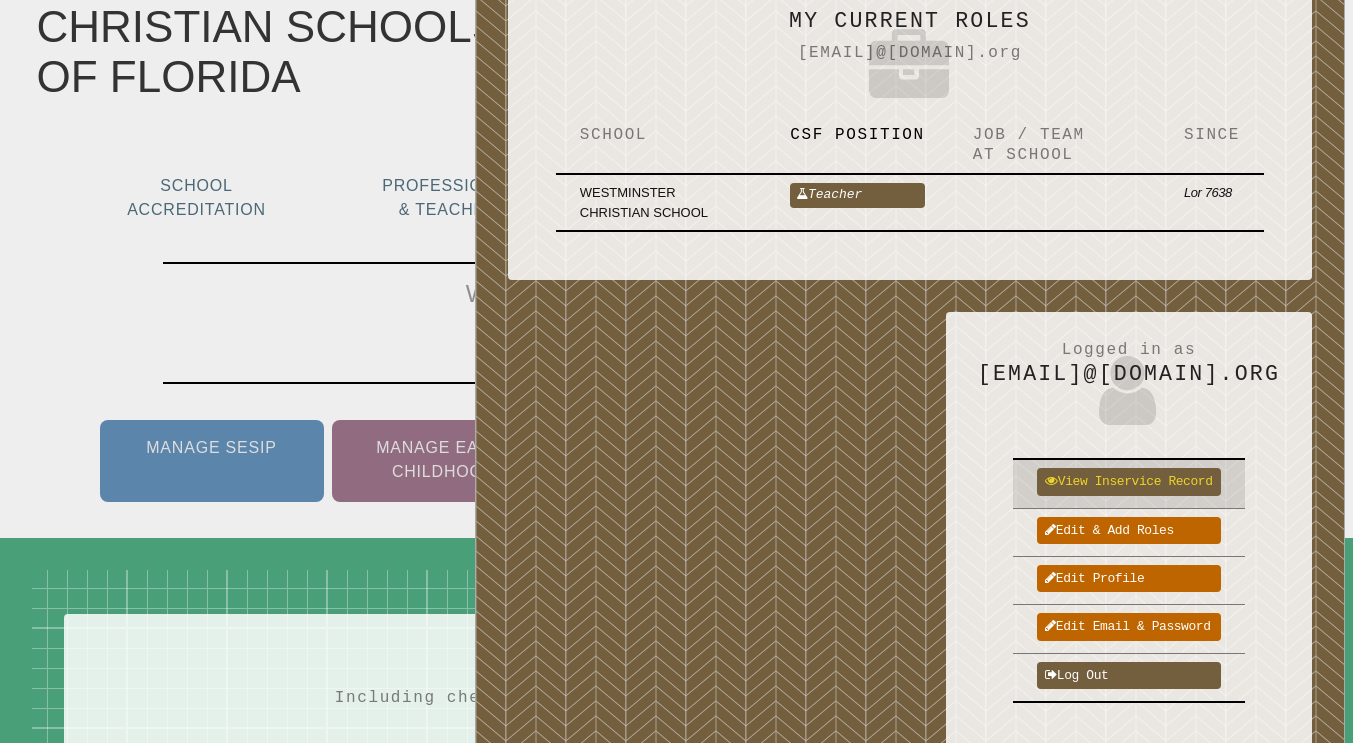 click on "View inservice record" at bounding box center (1128, 481) 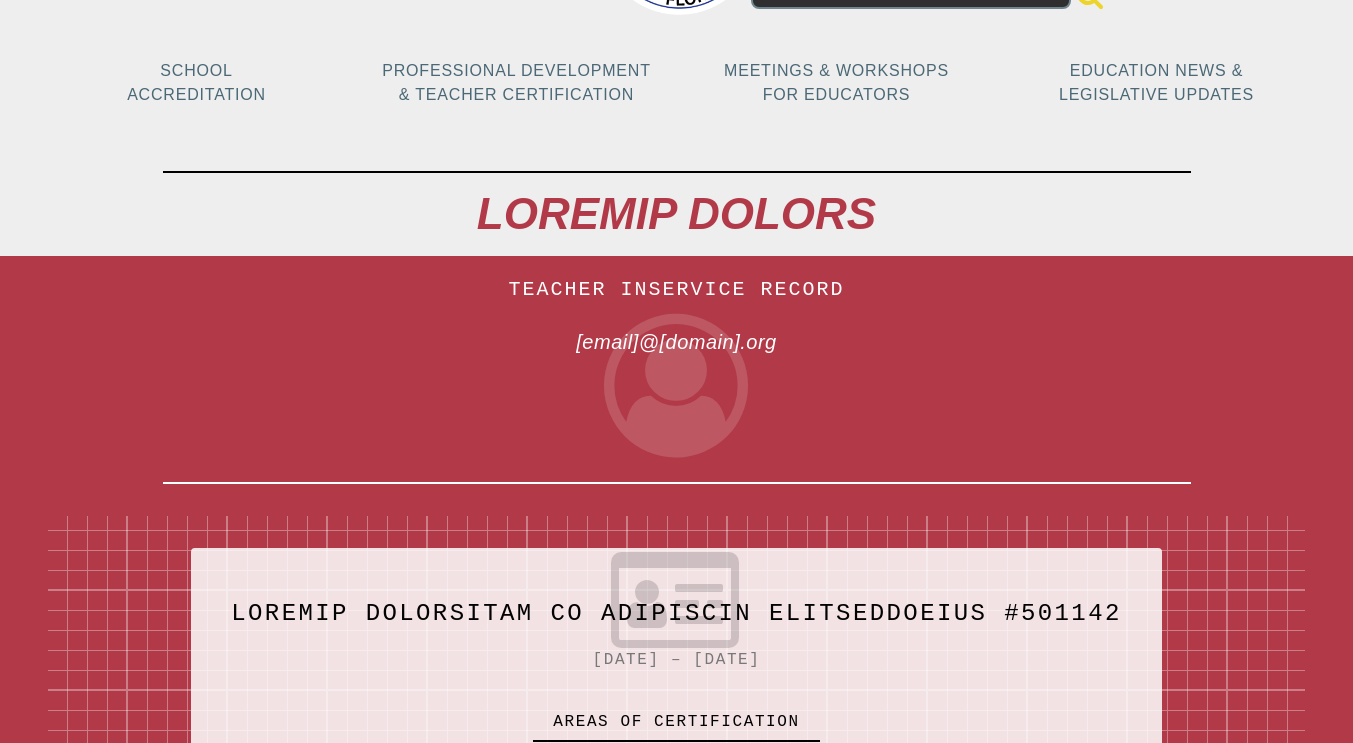 scroll, scrollTop: 0, scrollLeft: 0, axis: both 